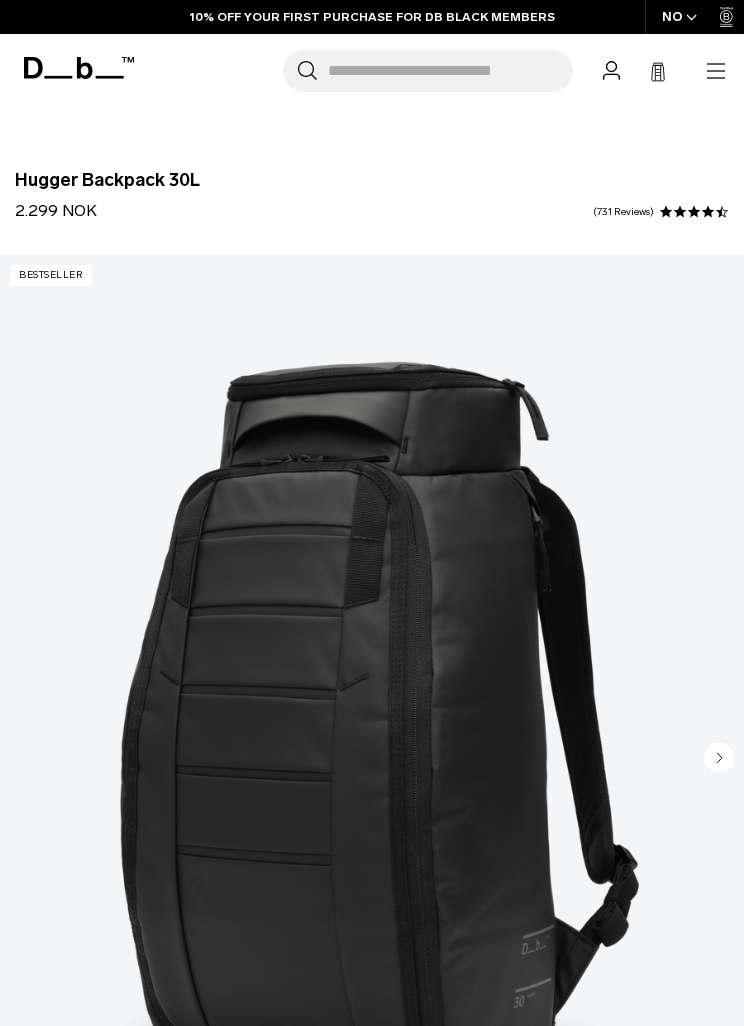 scroll, scrollTop: 0, scrollLeft: 0, axis: both 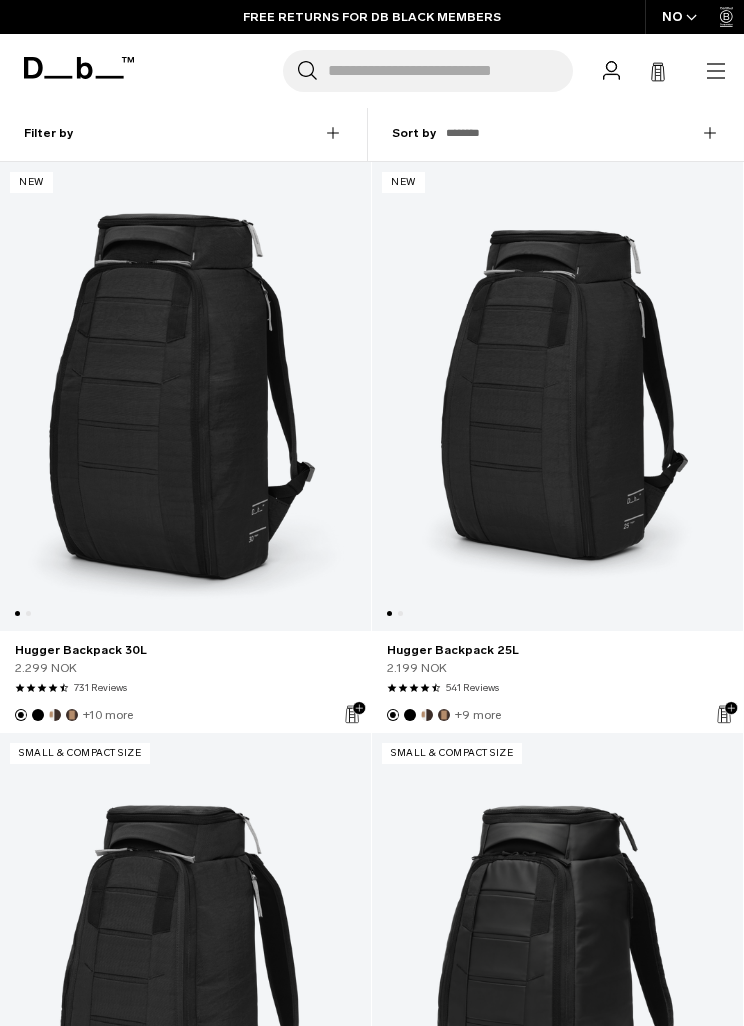 click at bounding box center [185, 396] 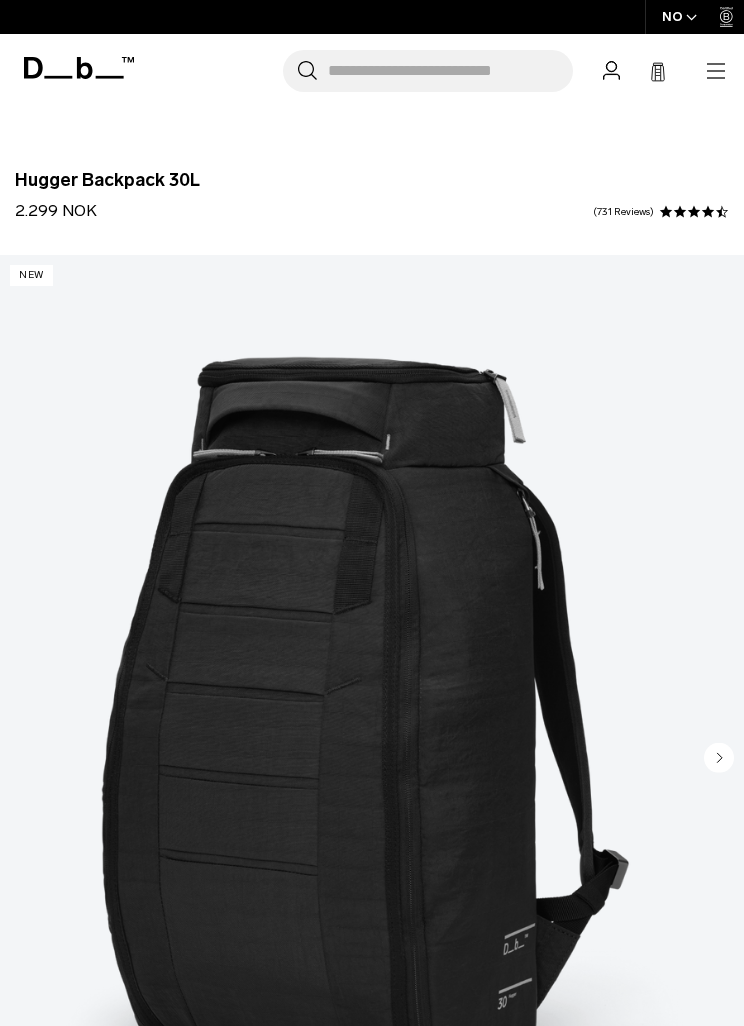 scroll, scrollTop: 263, scrollLeft: 0, axis: vertical 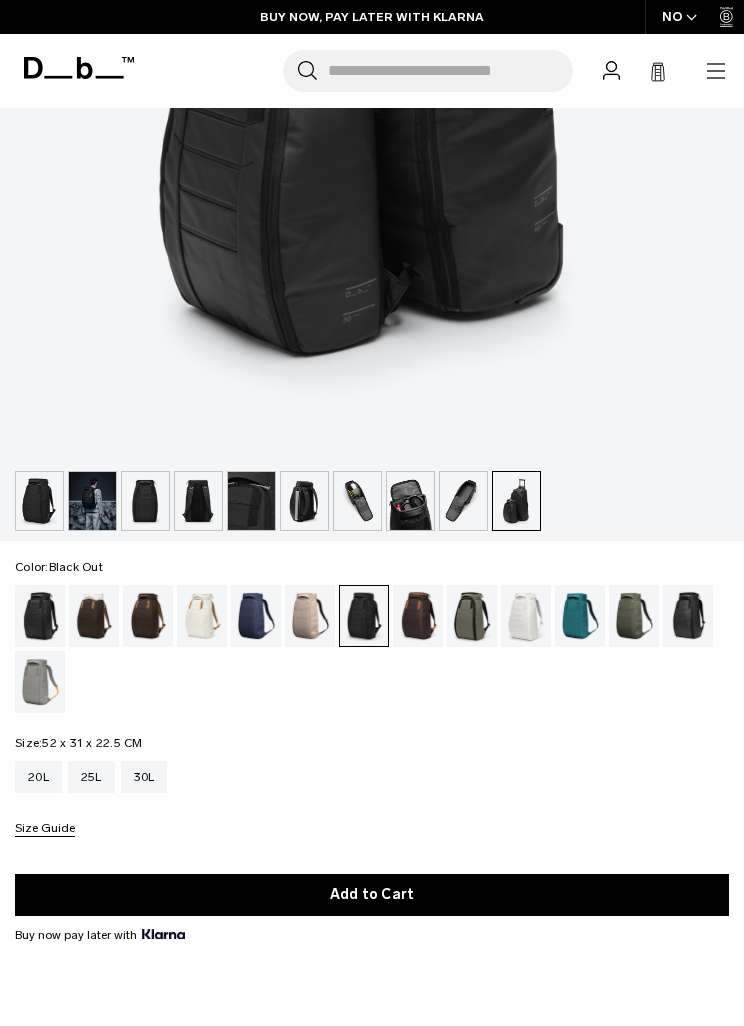 click at bounding box center [40, 616] 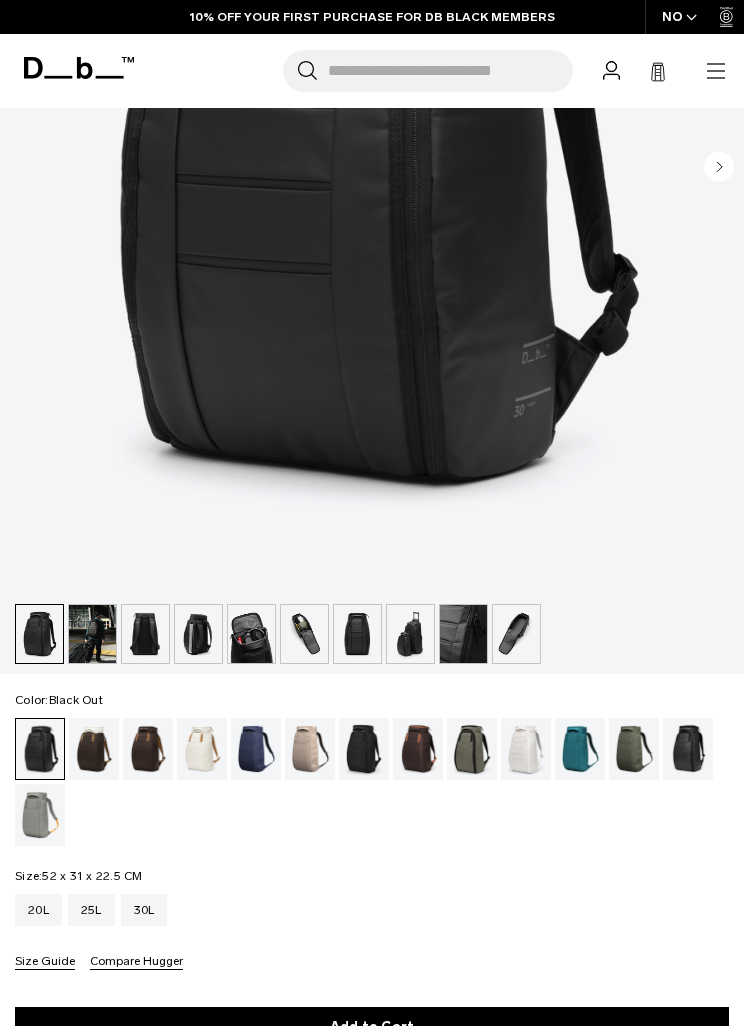 scroll, scrollTop: 591, scrollLeft: 0, axis: vertical 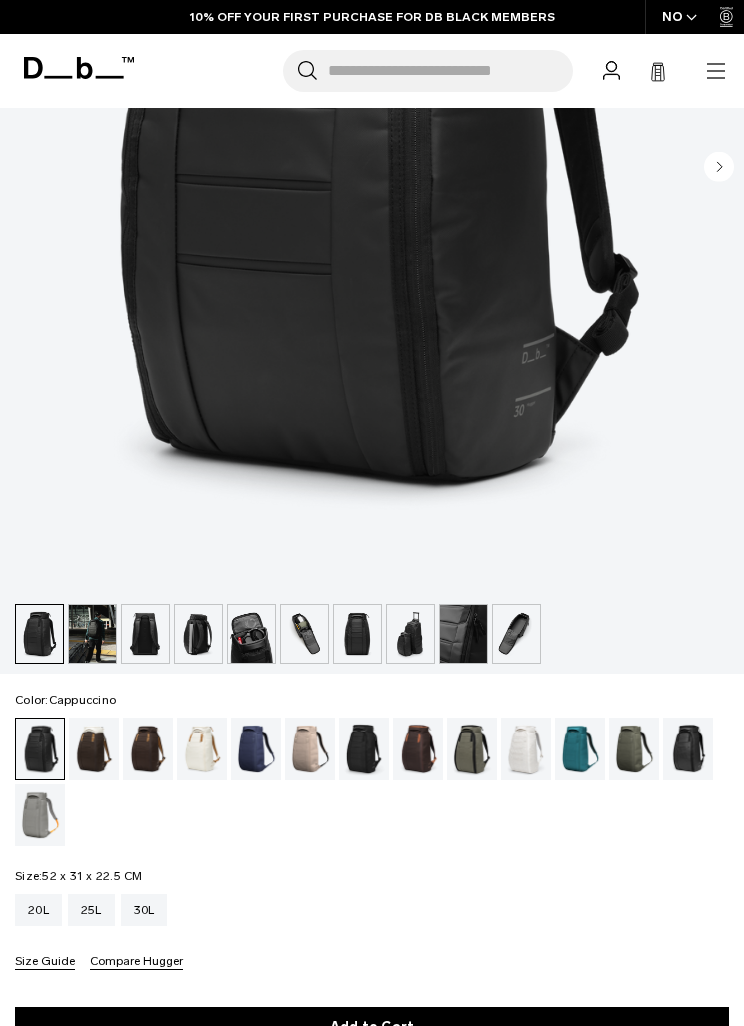 click at bounding box center [94, 749] 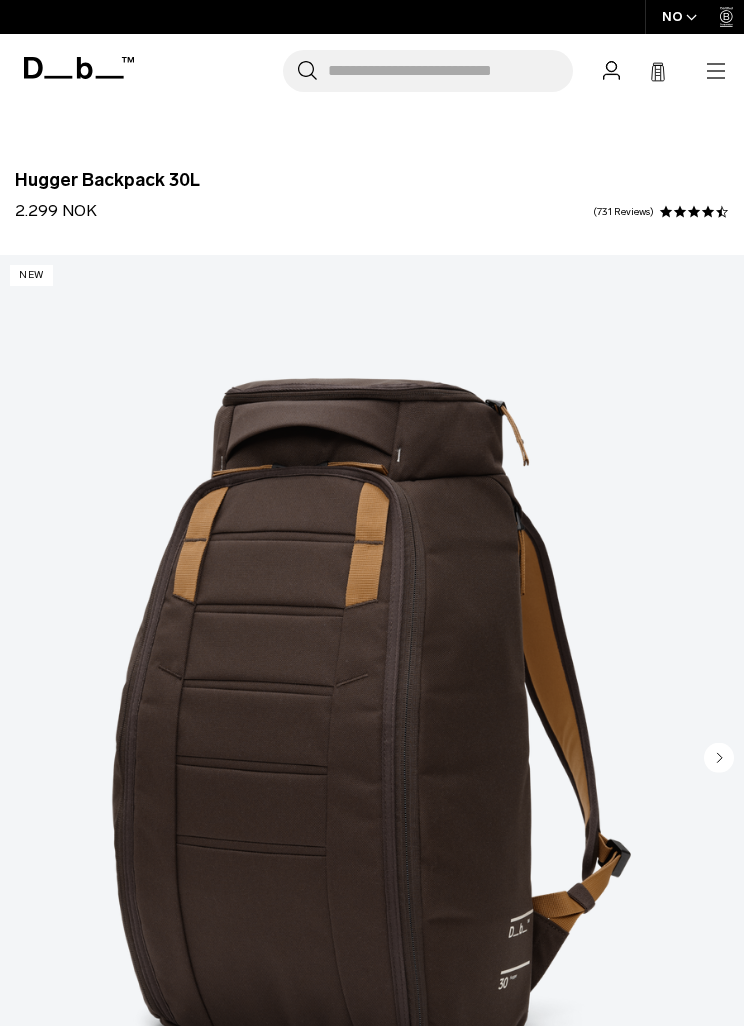 scroll, scrollTop: 0, scrollLeft: 0, axis: both 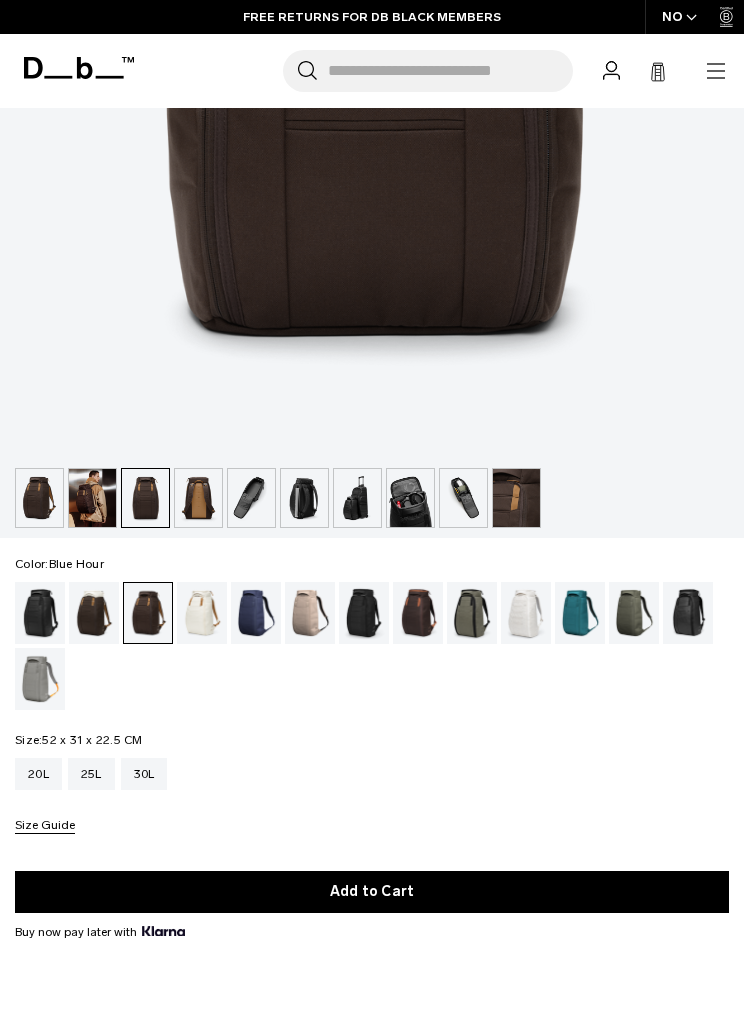 click at bounding box center (256, 613) 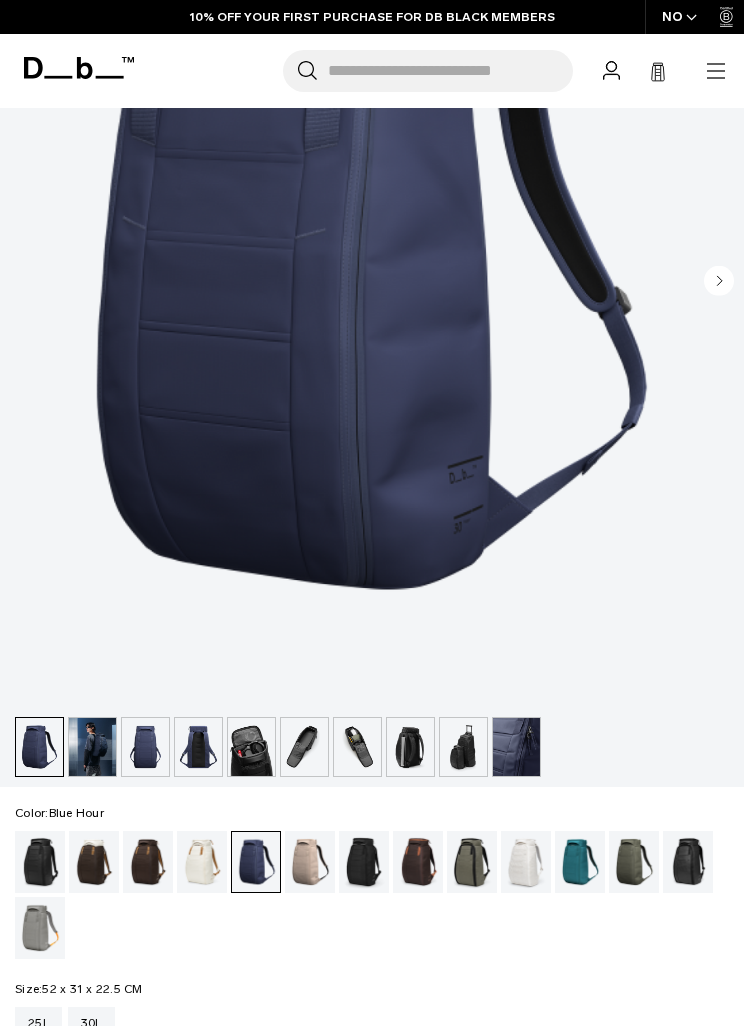 scroll, scrollTop: 0, scrollLeft: 0, axis: both 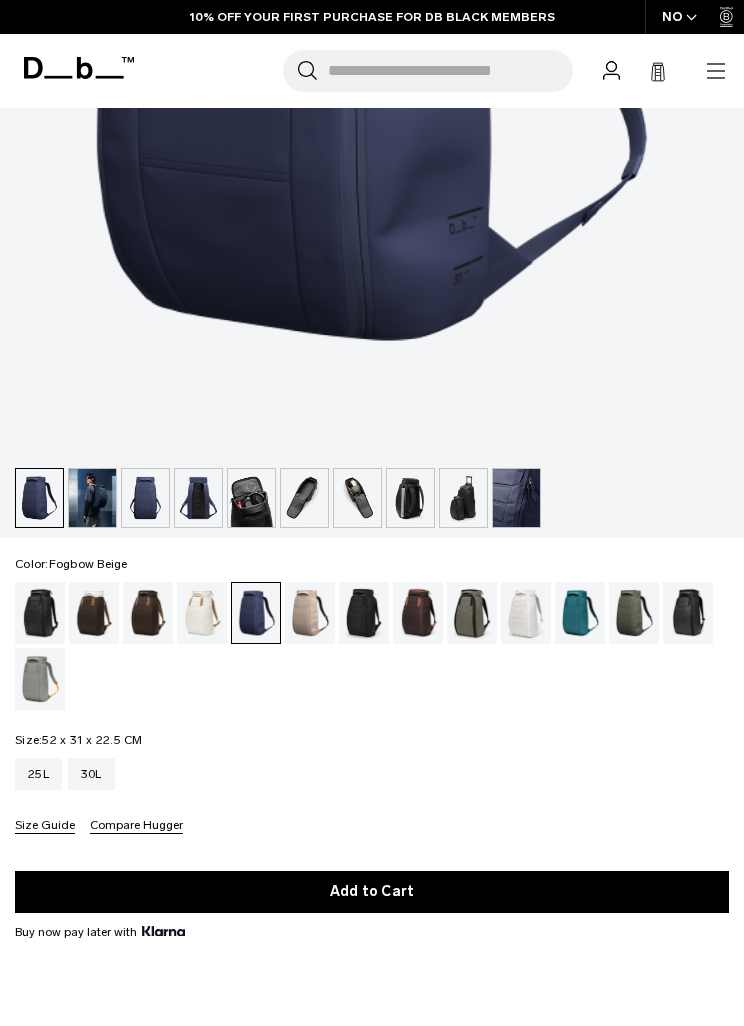 click at bounding box center [310, 613] 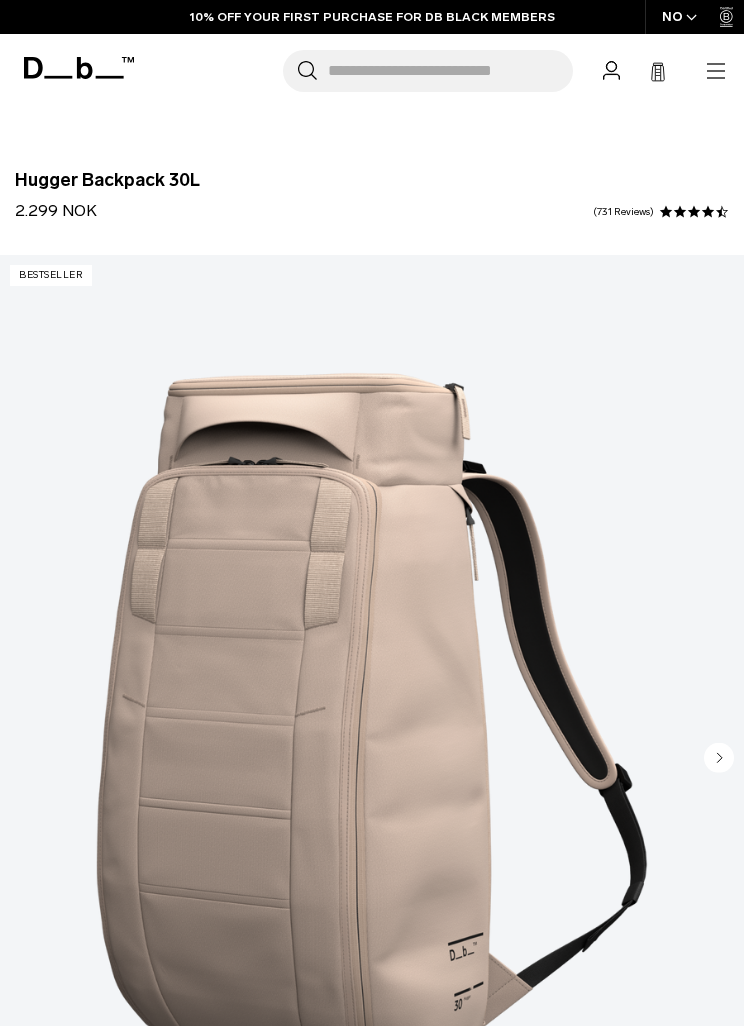 scroll, scrollTop: 177, scrollLeft: 0, axis: vertical 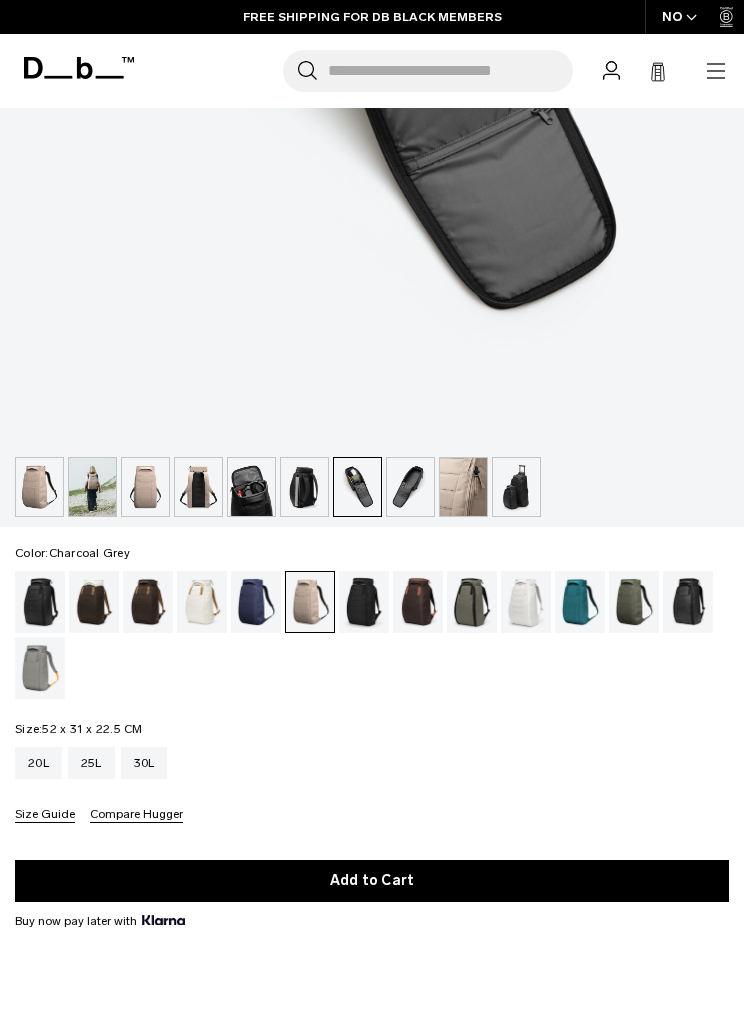click at bounding box center [364, 602] 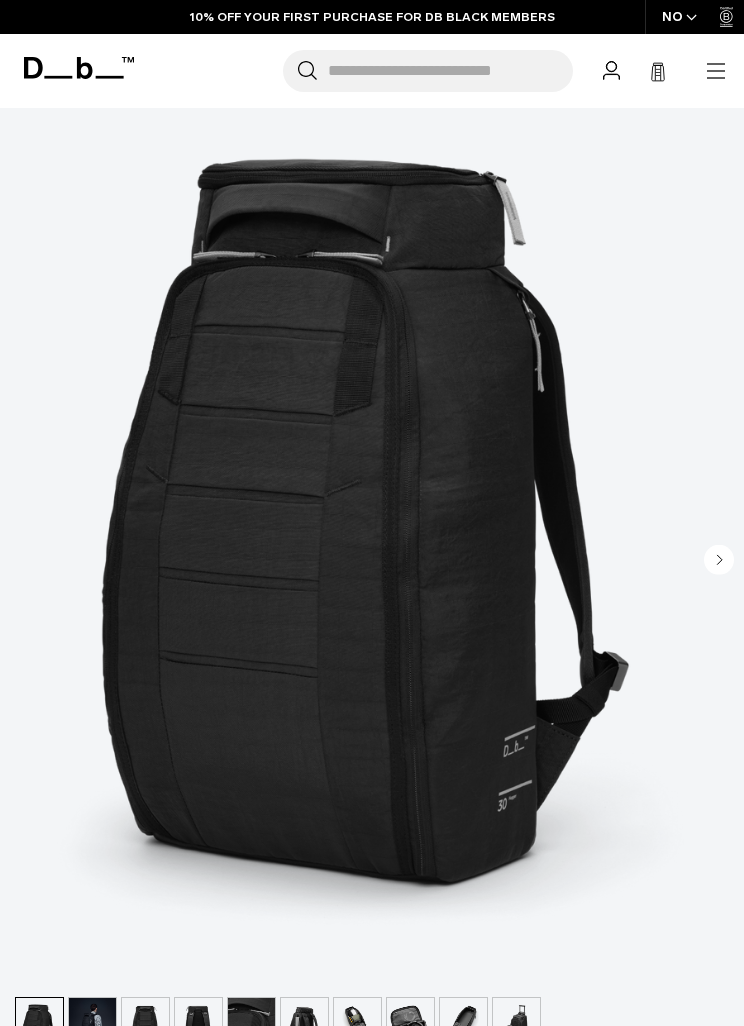 scroll, scrollTop: 198, scrollLeft: 0, axis: vertical 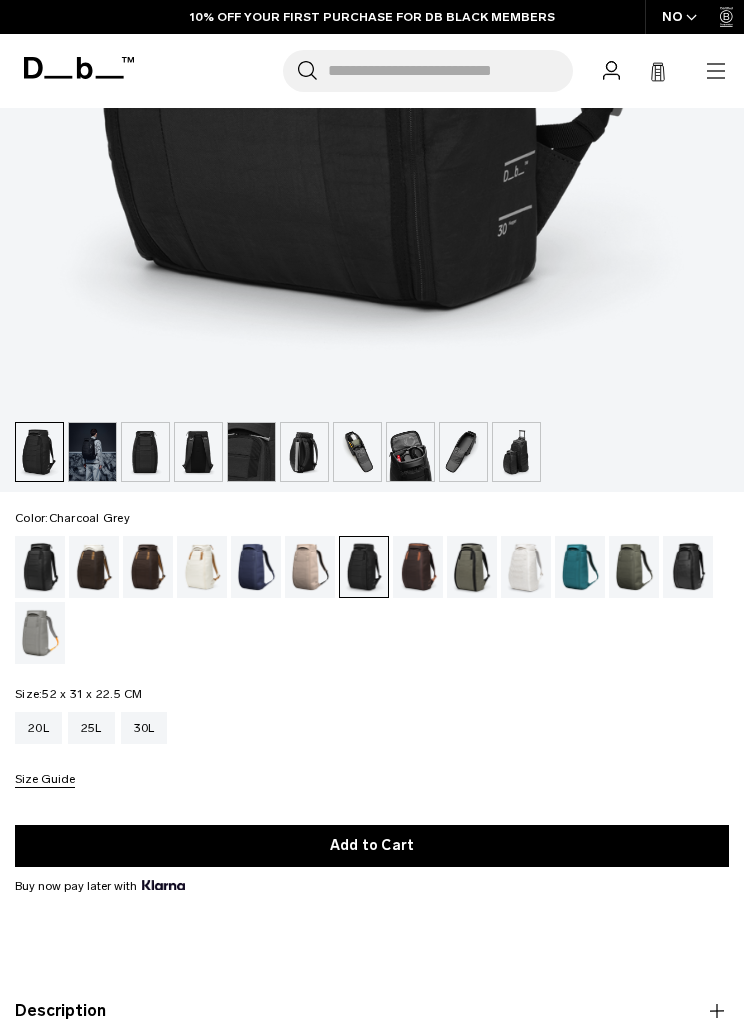 click at bounding box center [418, 567] 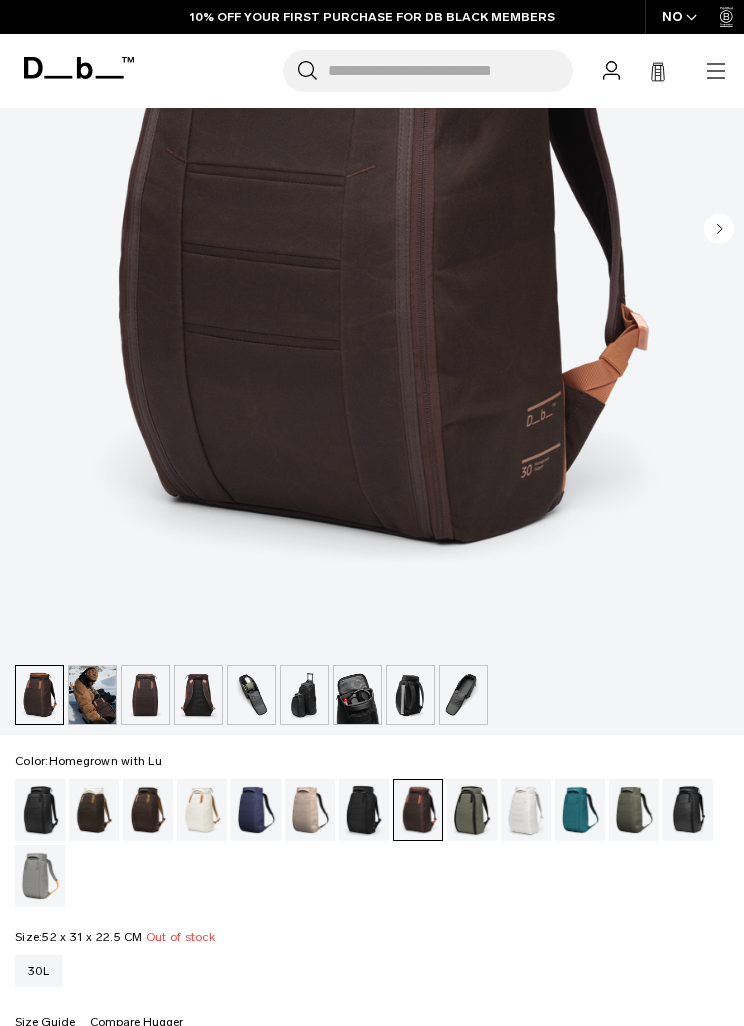 scroll, scrollTop: 690, scrollLeft: 0, axis: vertical 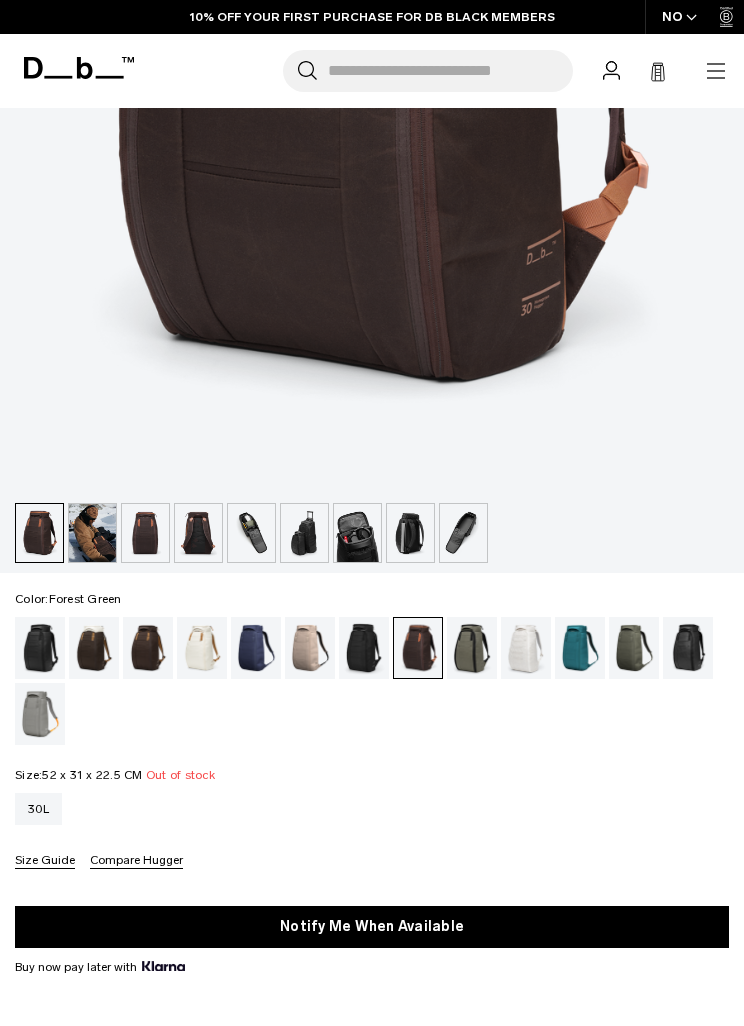 click at bounding box center [472, 648] 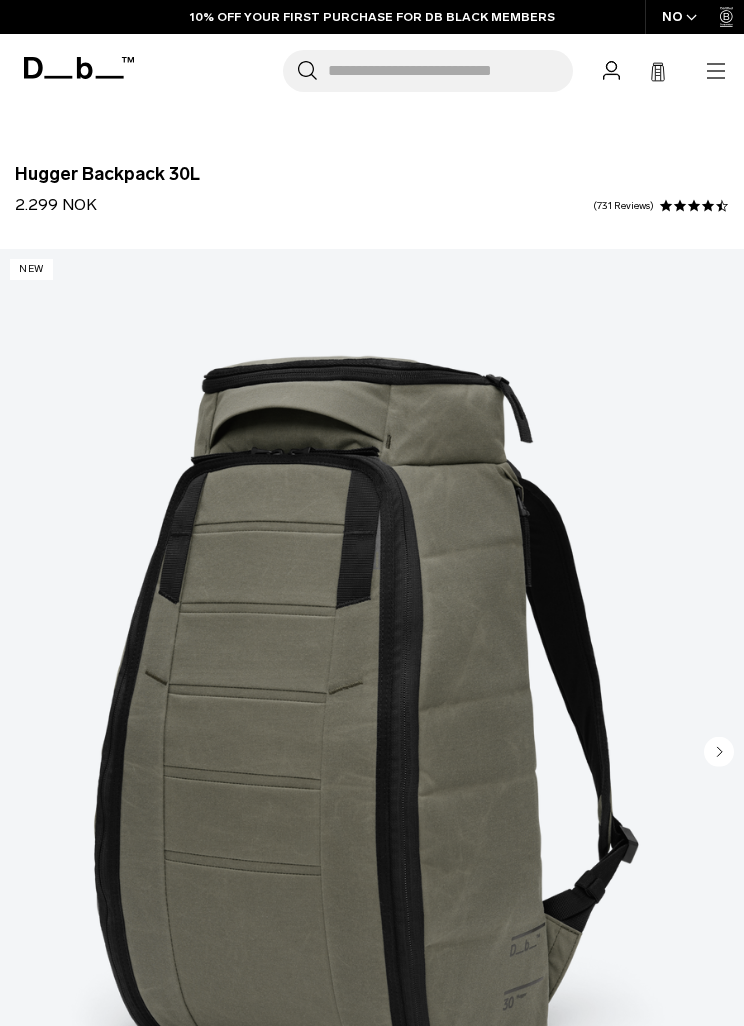 scroll, scrollTop: 27, scrollLeft: 0, axis: vertical 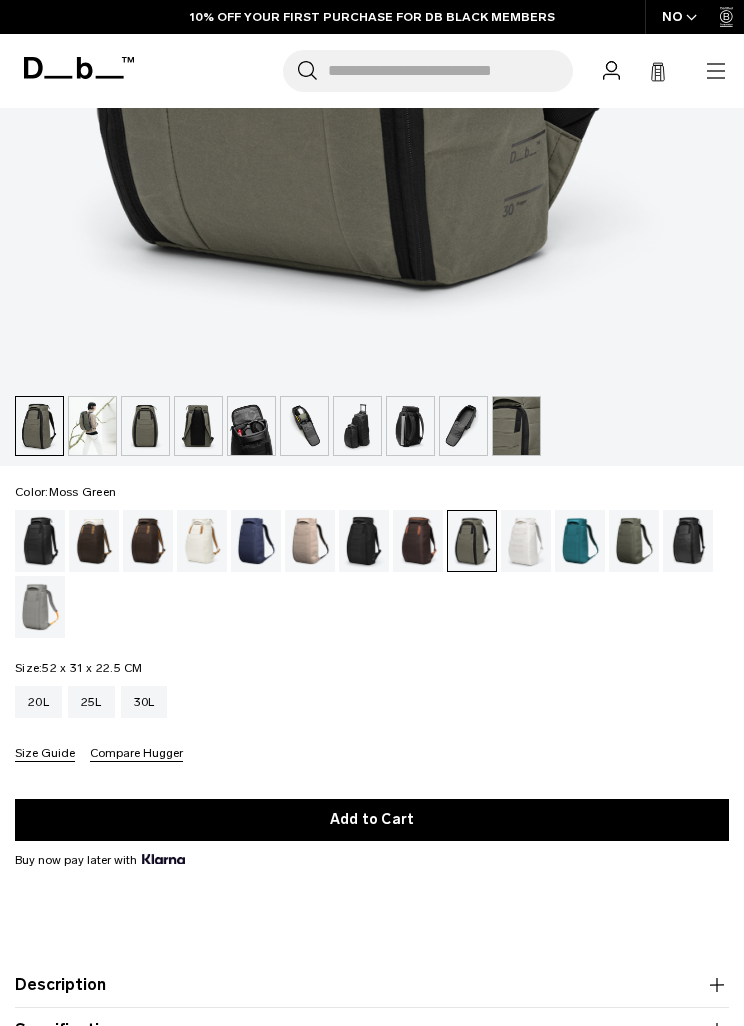 click at bounding box center (634, 541) 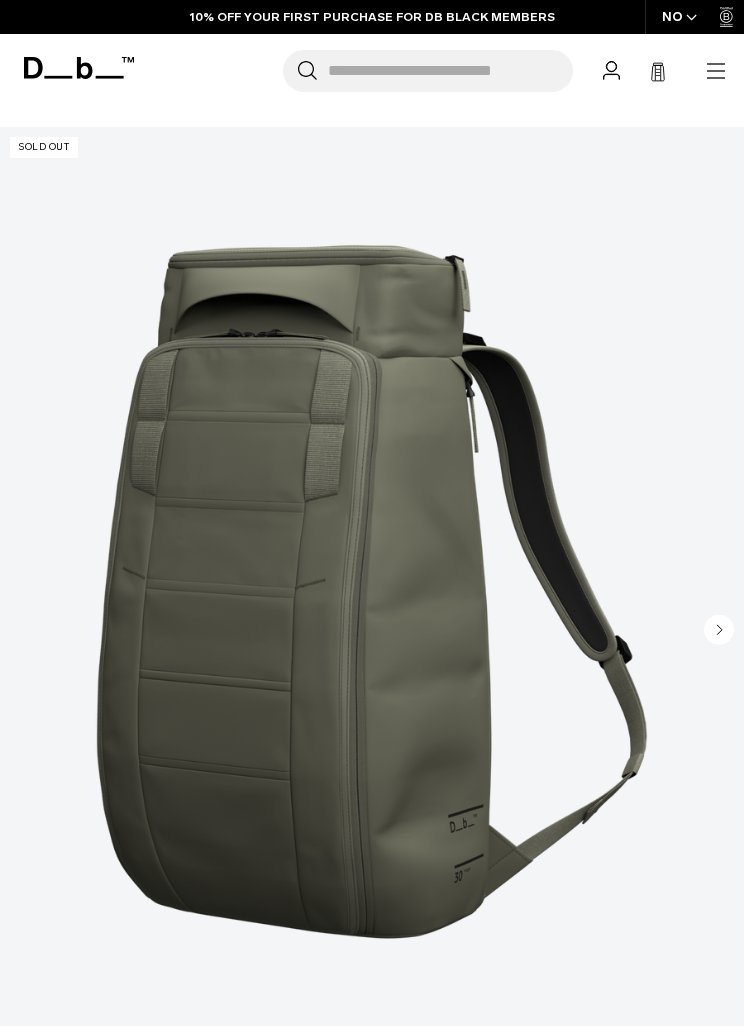 scroll, scrollTop: 128, scrollLeft: 0, axis: vertical 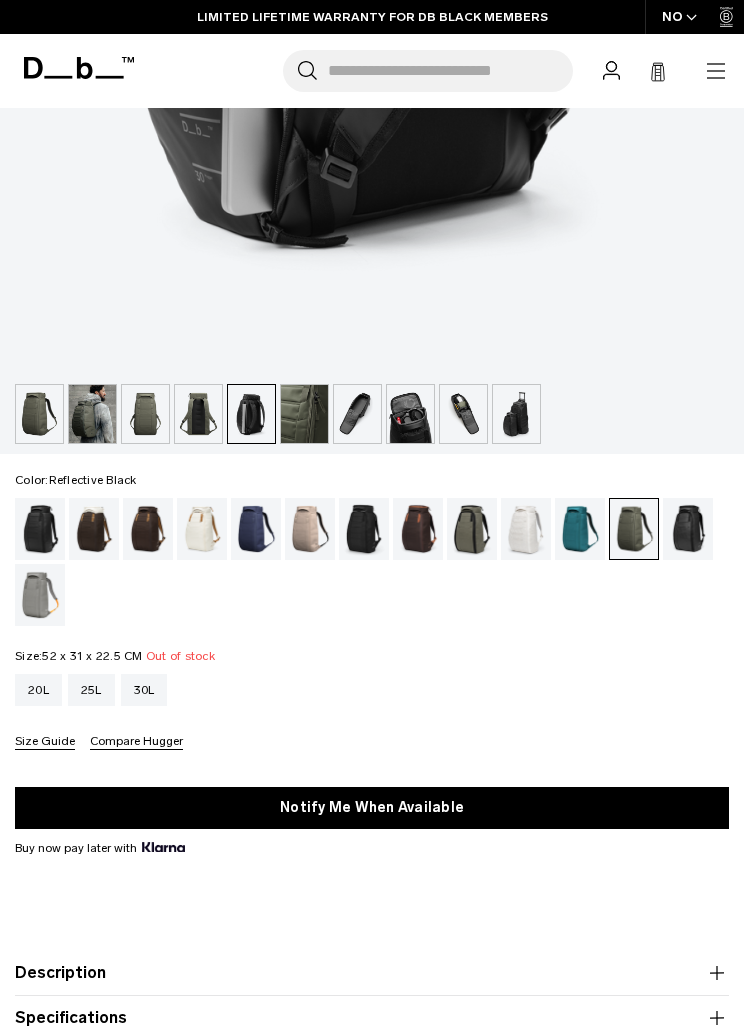 click at bounding box center (688, 529) 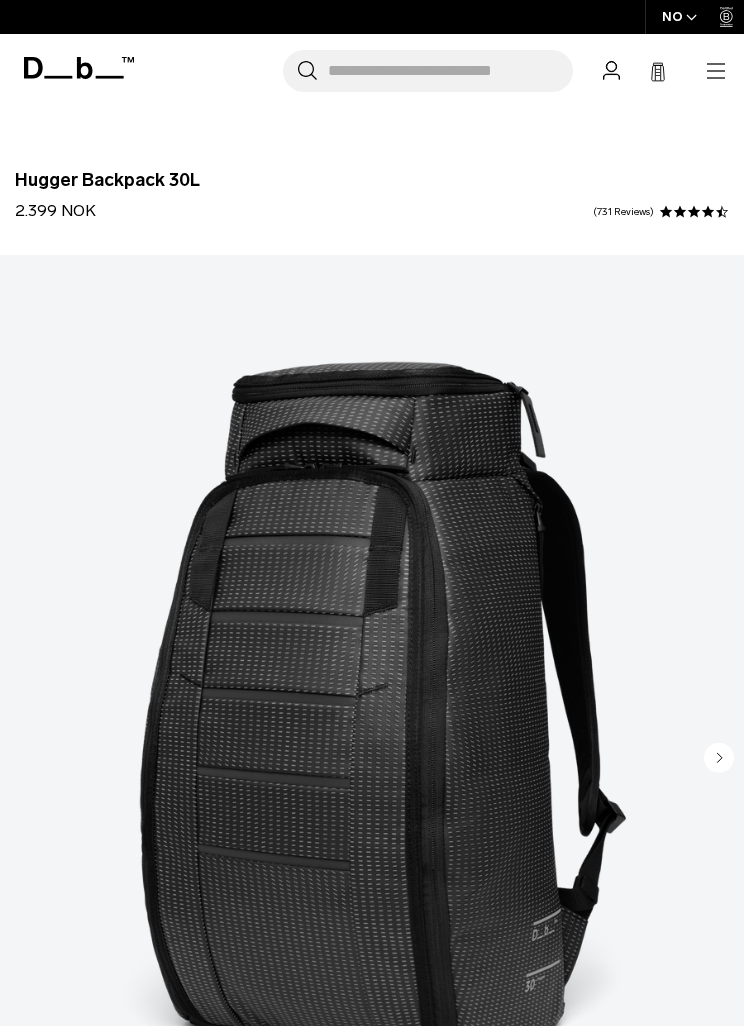scroll, scrollTop: 475, scrollLeft: 0, axis: vertical 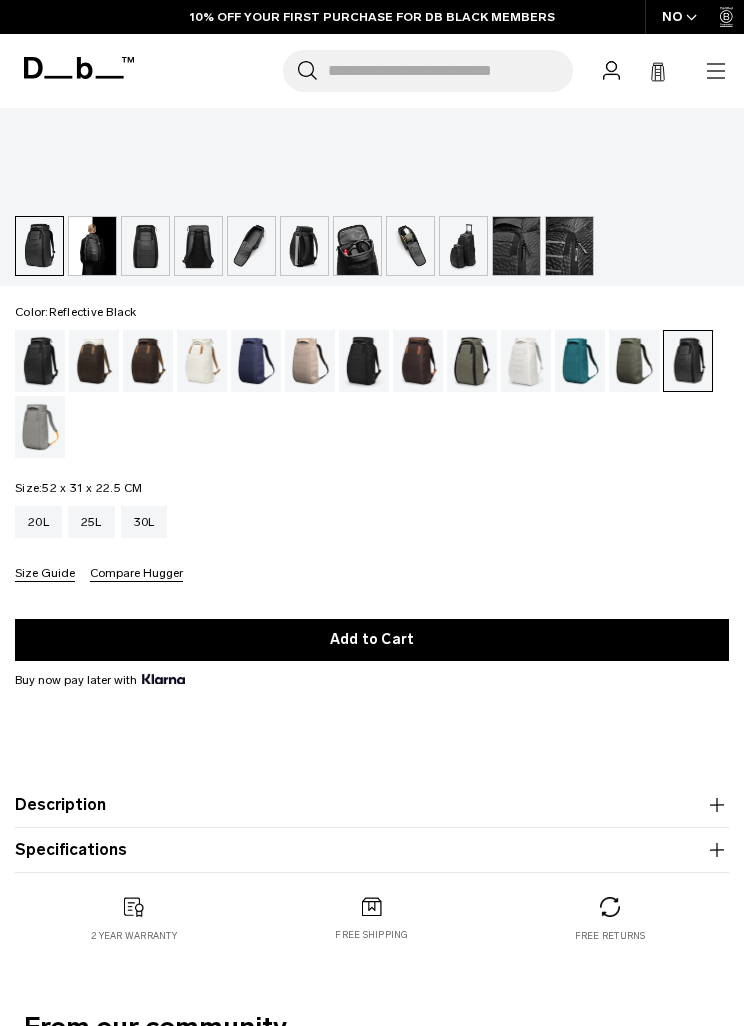 click at bounding box center (40, 427) 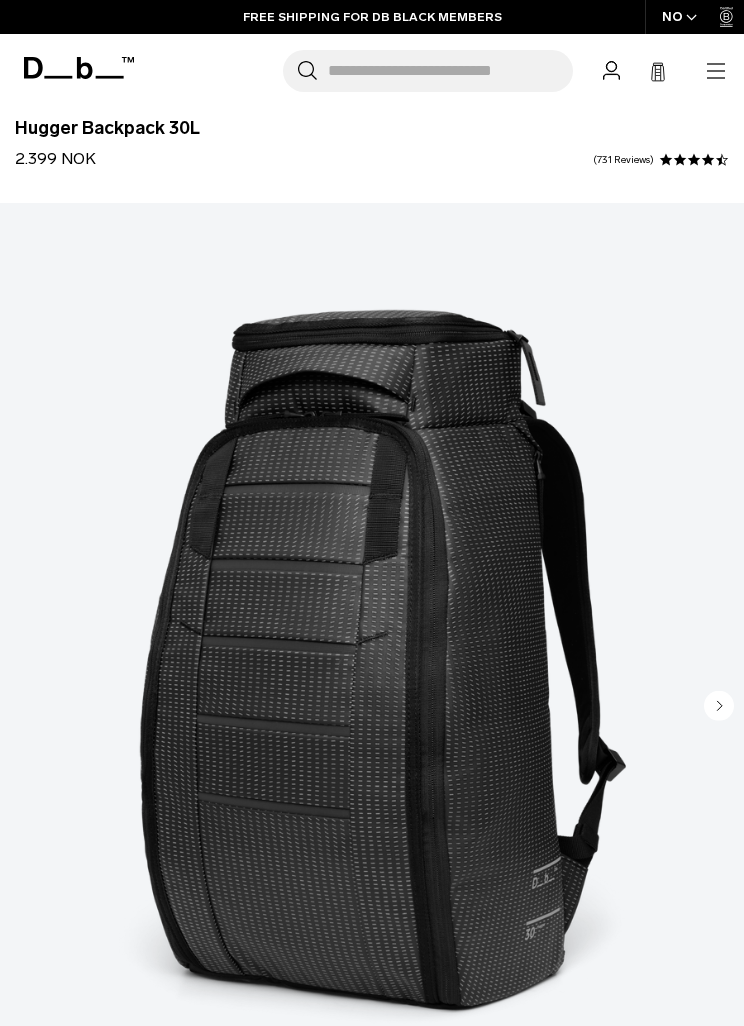scroll, scrollTop: 0, scrollLeft: 0, axis: both 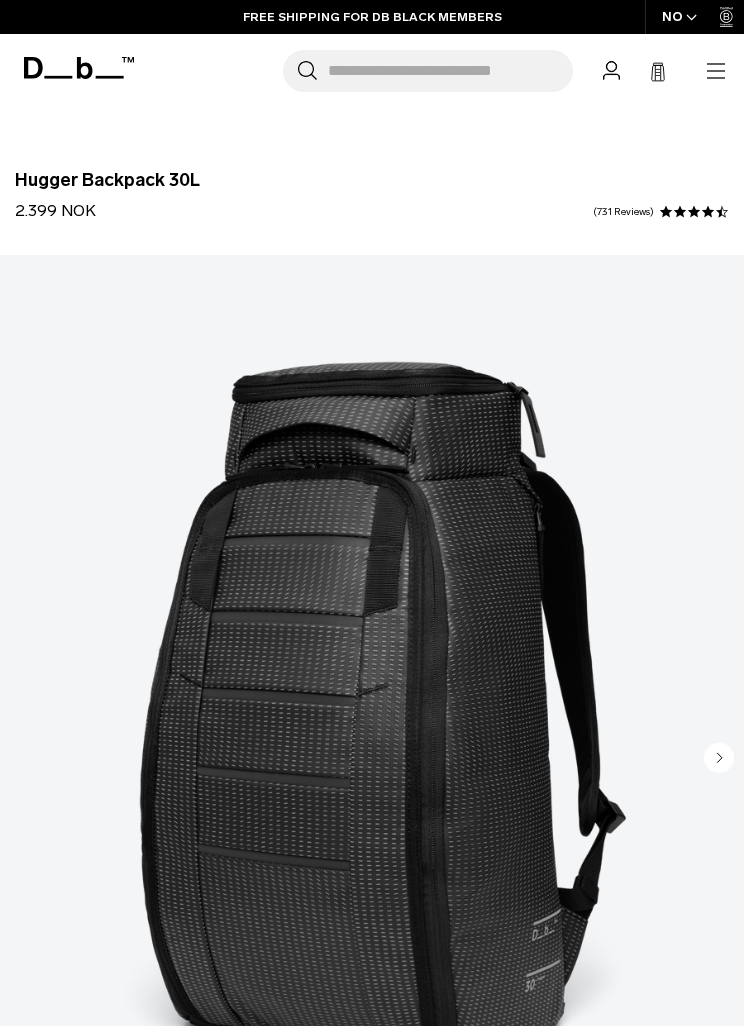 click 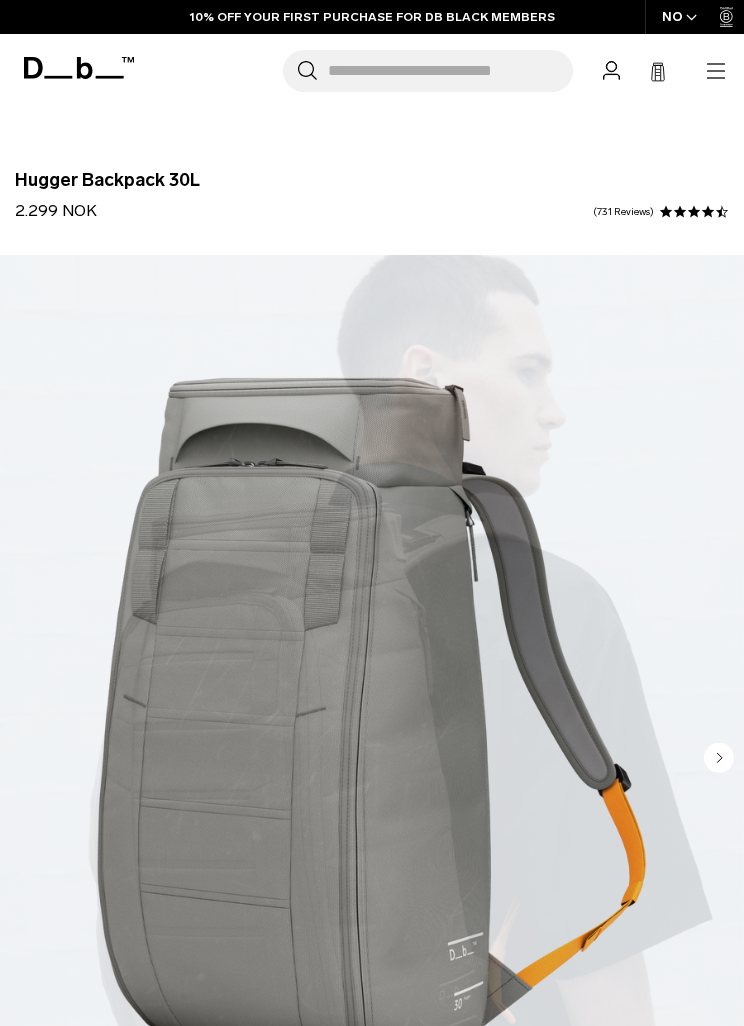 scroll, scrollTop: 213, scrollLeft: 0, axis: vertical 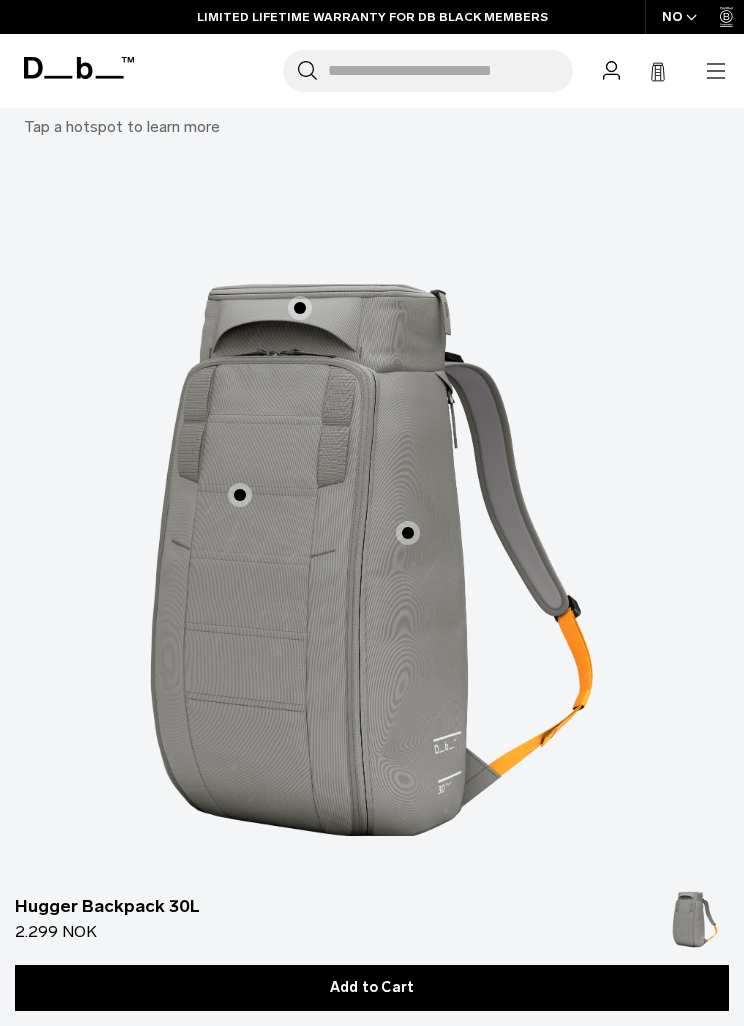click at bounding box center [372, 560] 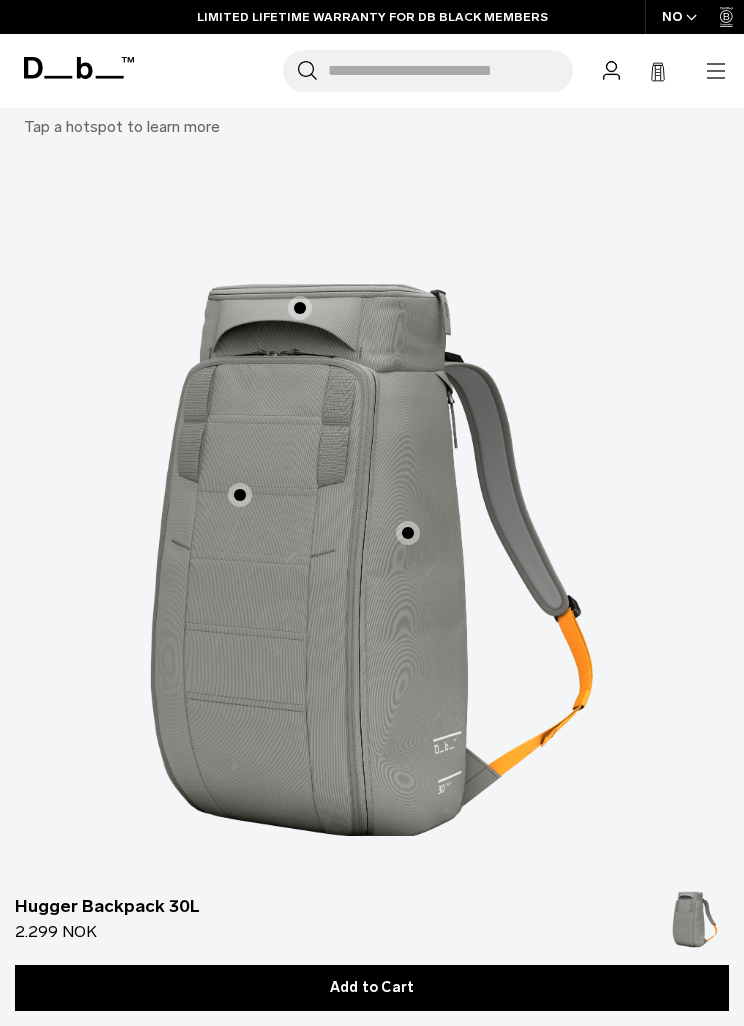 click at bounding box center [240, 495] 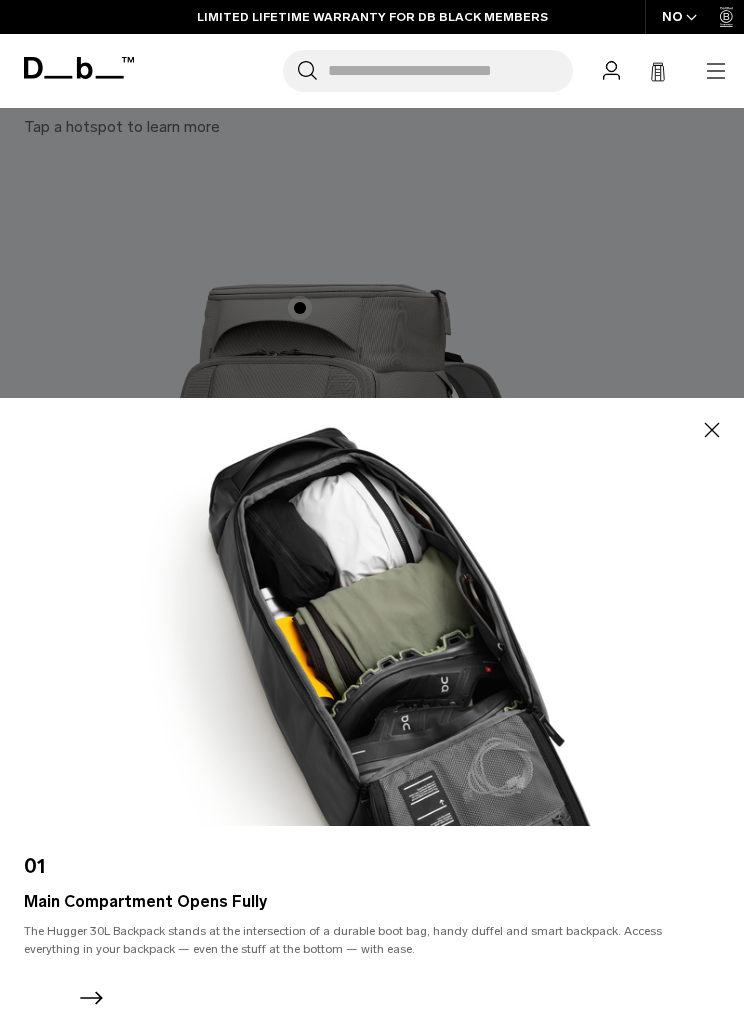 click at bounding box center [372, 612] 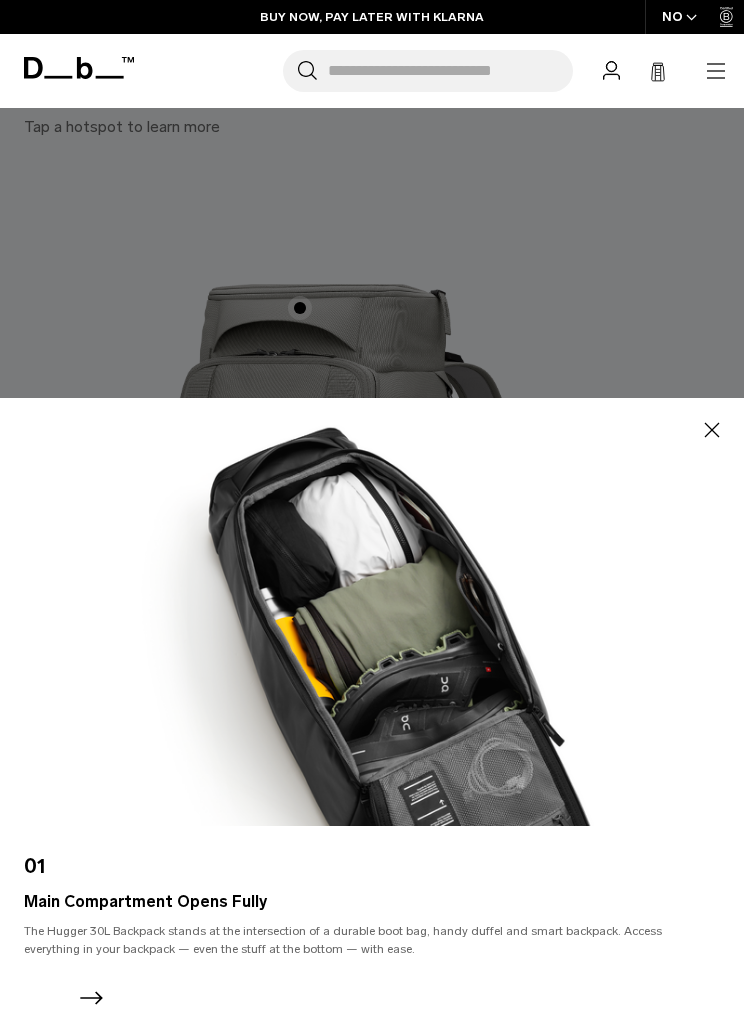 click 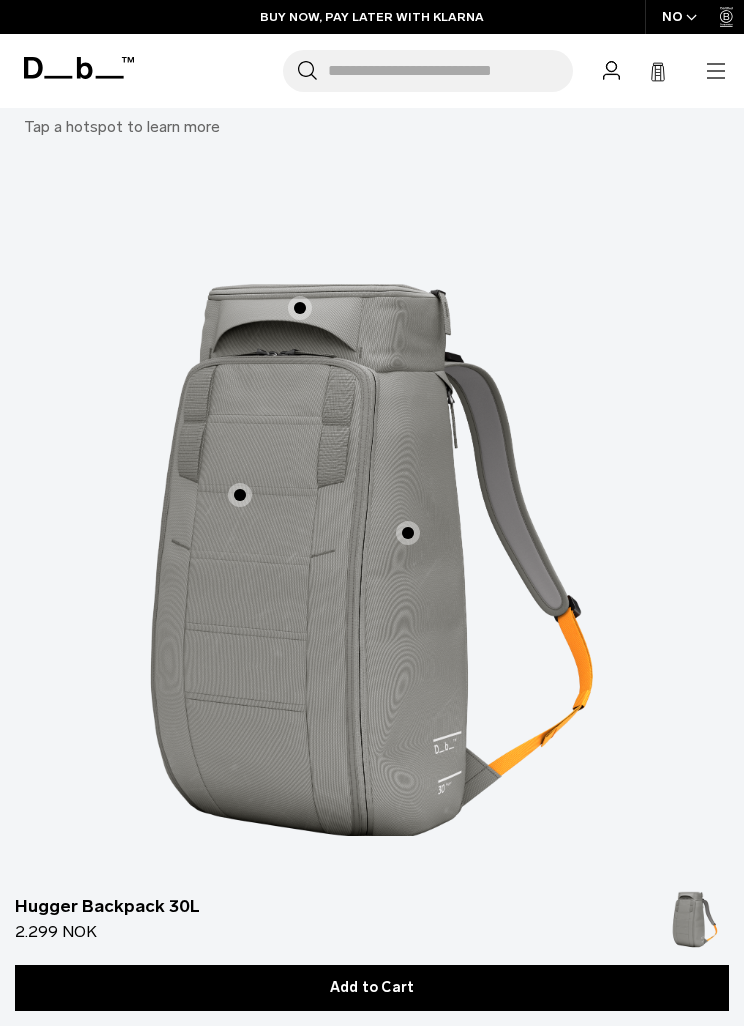 click at bounding box center [408, 533] 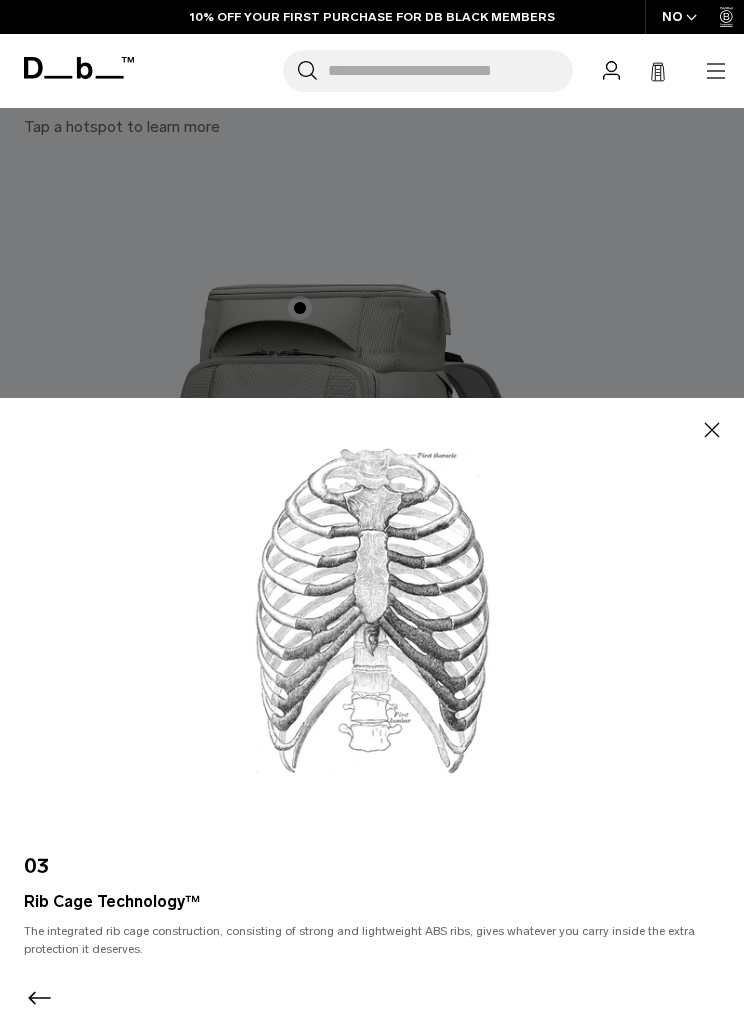 click 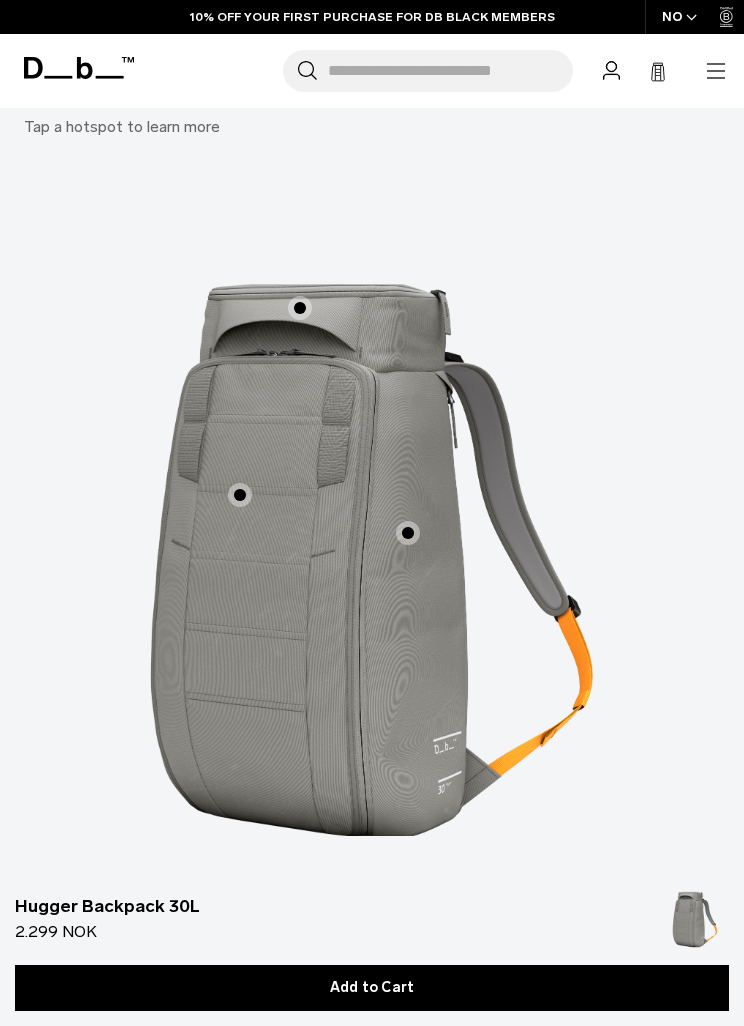 click at bounding box center [300, 308] 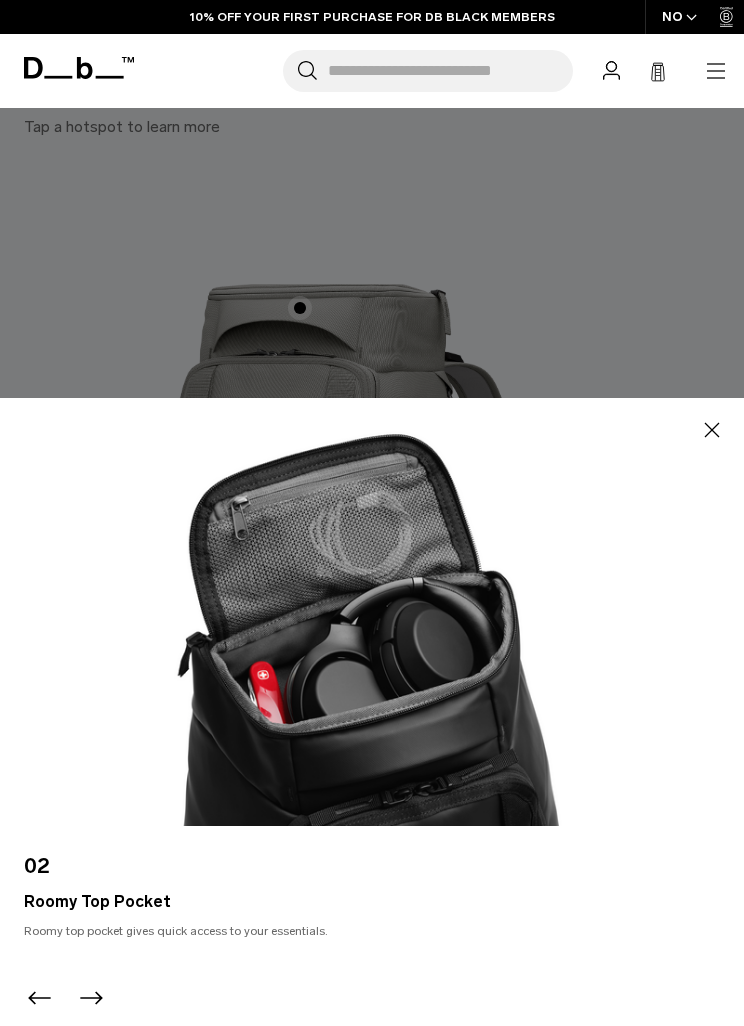 click on "Close" at bounding box center (712, 430) 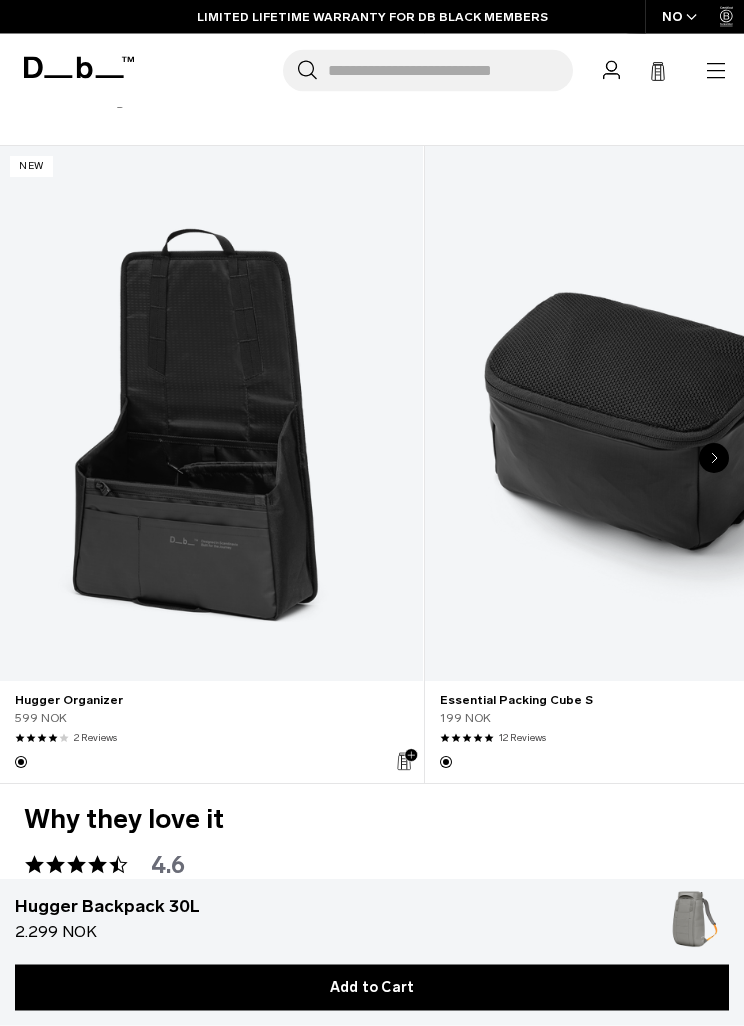 scroll, scrollTop: 8618, scrollLeft: 0, axis: vertical 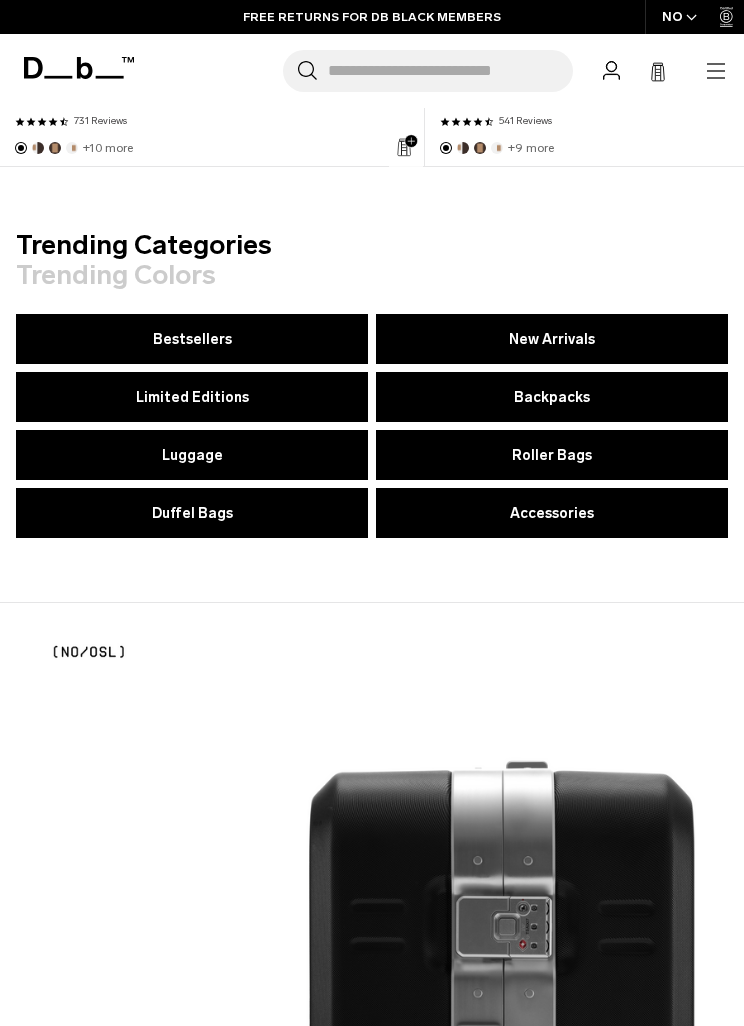 click on "Limited Editions" at bounding box center (192, 397) 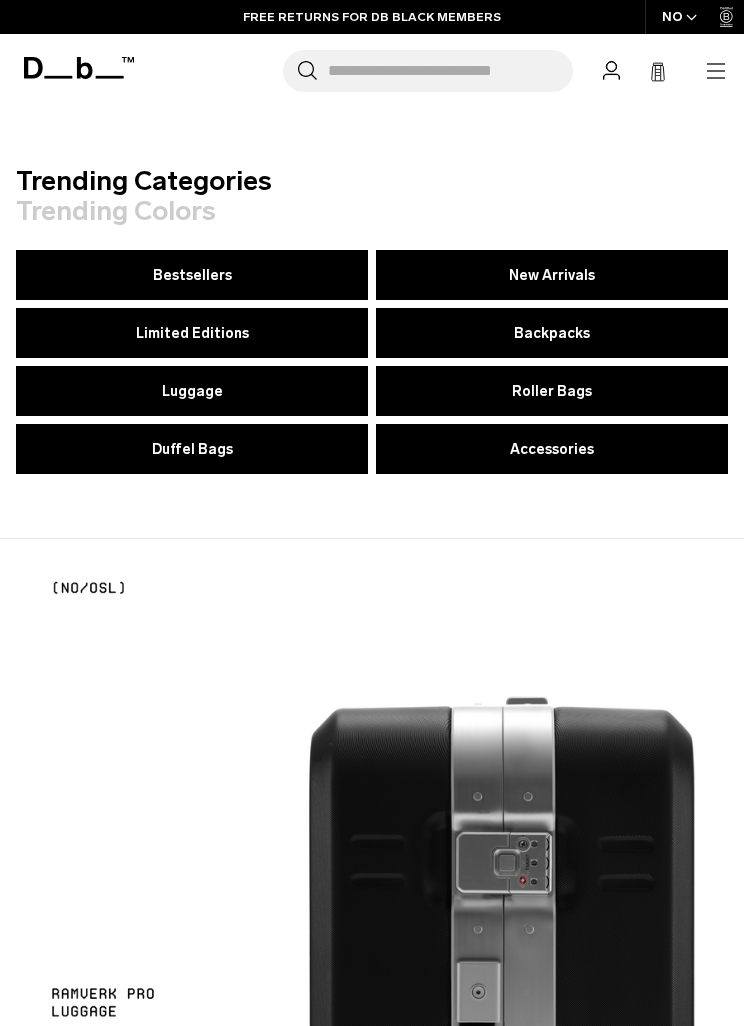 click on "New Arrivals" at bounding box center (552, 275) 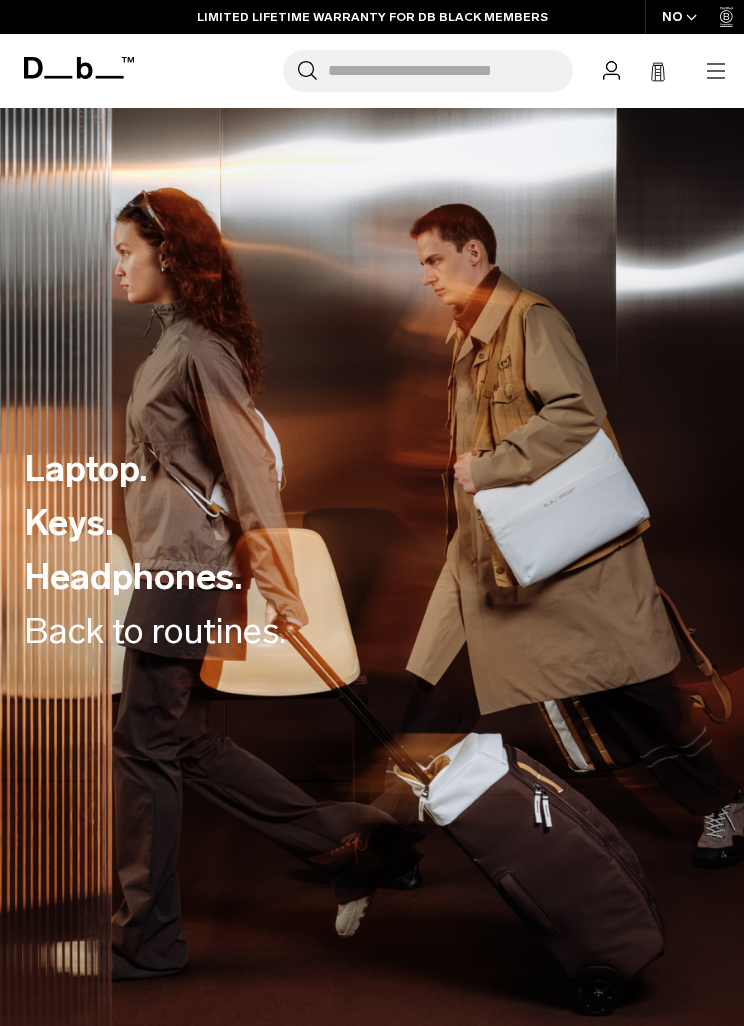 scroll, scrollTop: 48, scrollLeft: 0, axis: vertical 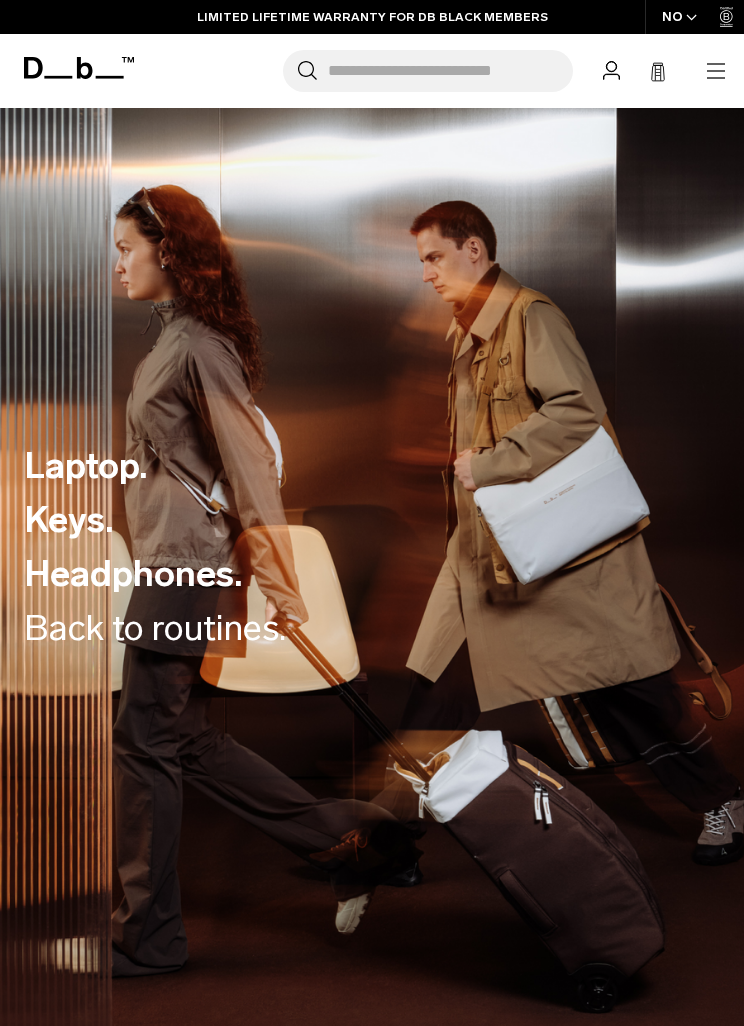 click on "Laptop.  Keys.  Headphones.  Back to routines." at bounding box center (155, 547) 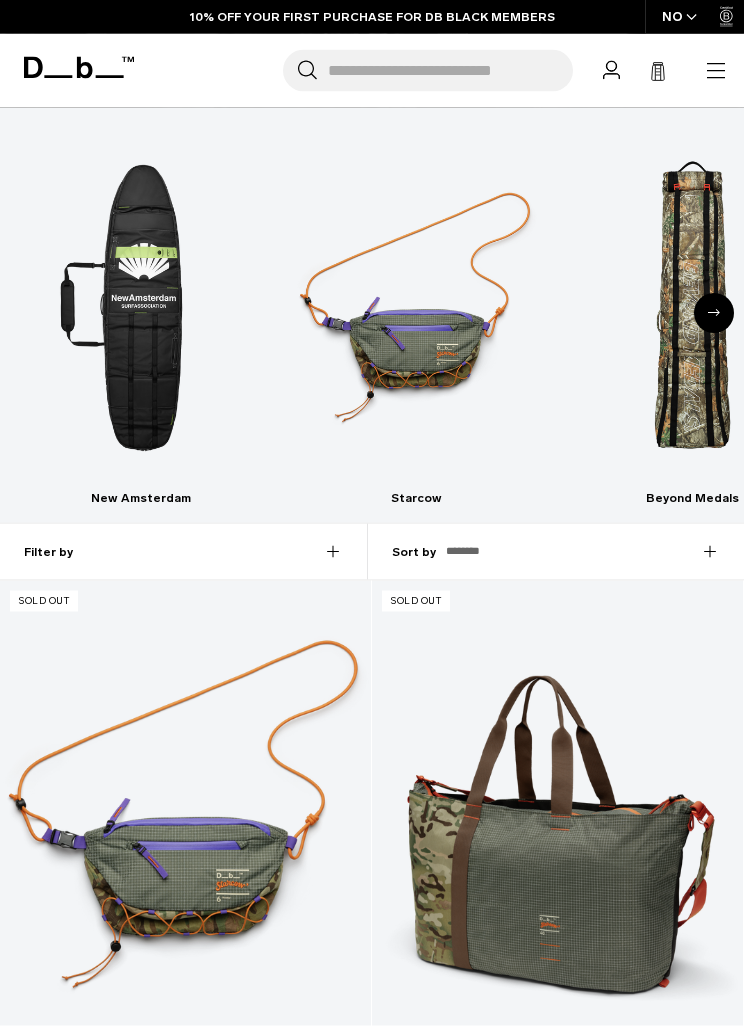 scroll, scrollTop: 691, scrollLeft: 0, axis: vertical 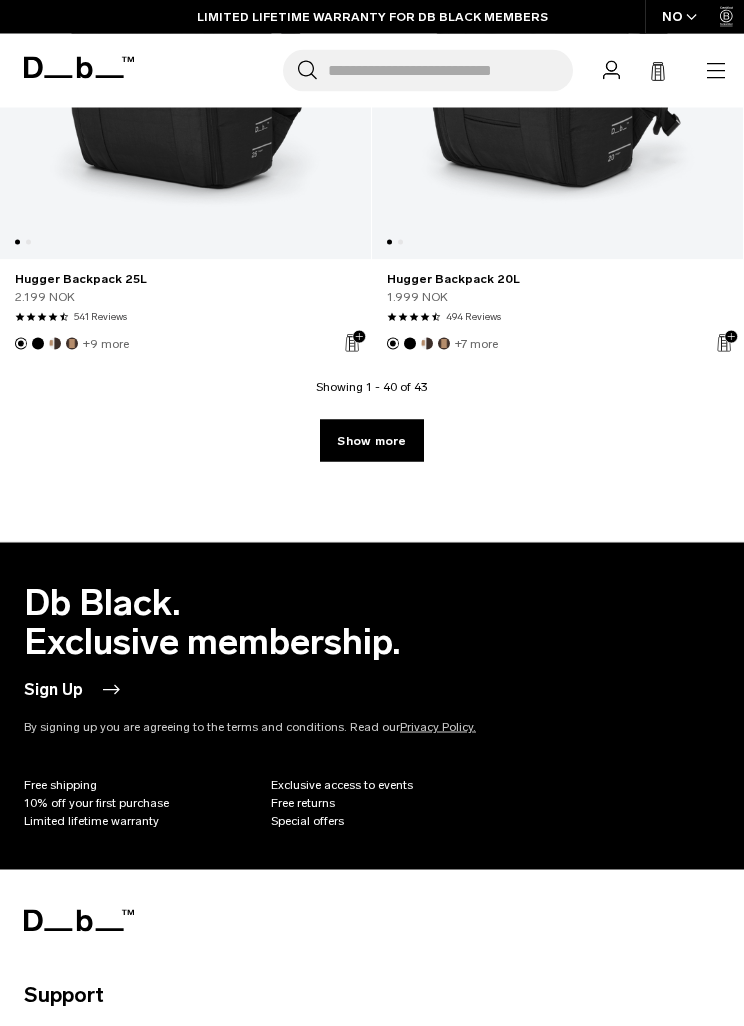 click on "Show more" at bounding box center [371, 441] 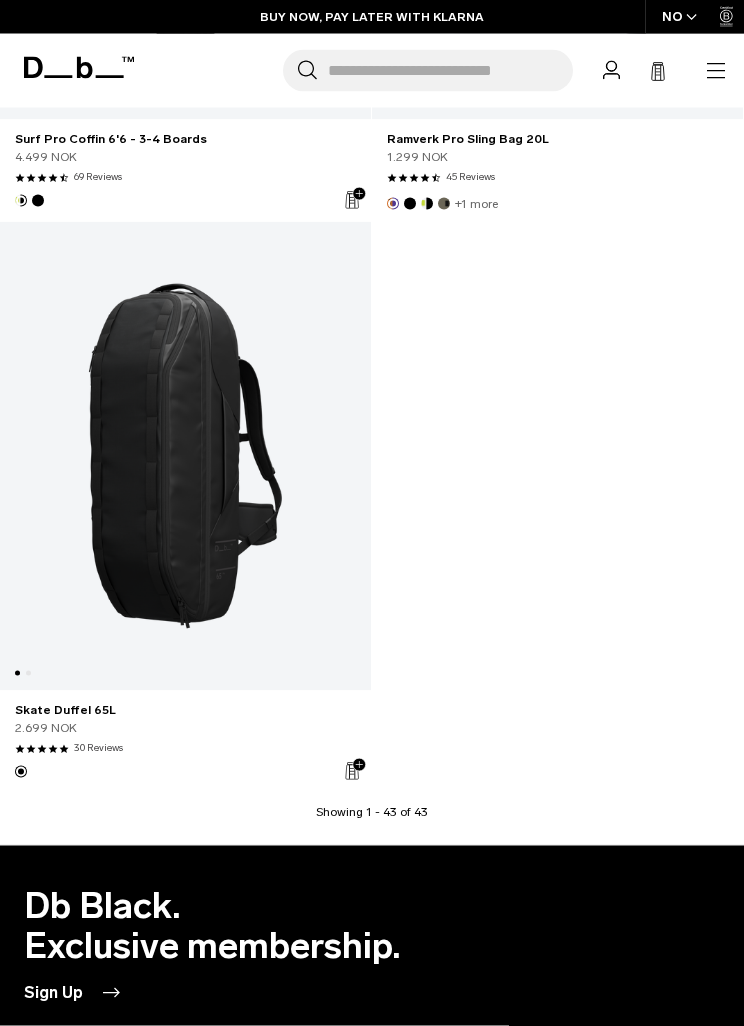 scroll, scrollTop: 12048, scrollLeft: 0, axis: vertical 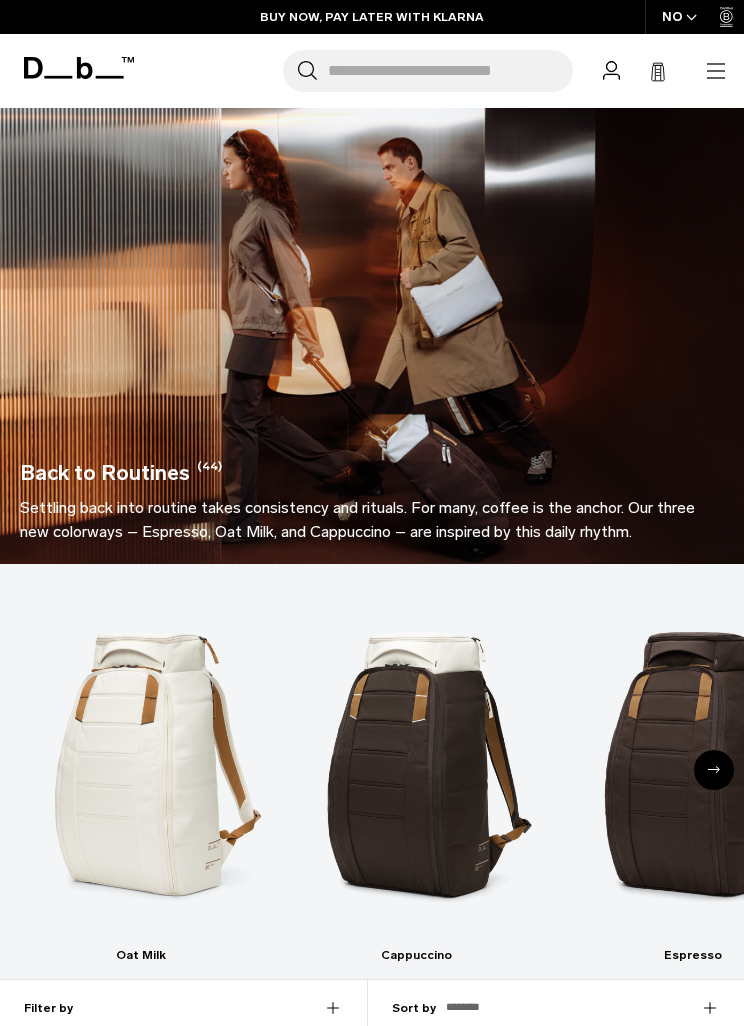 click 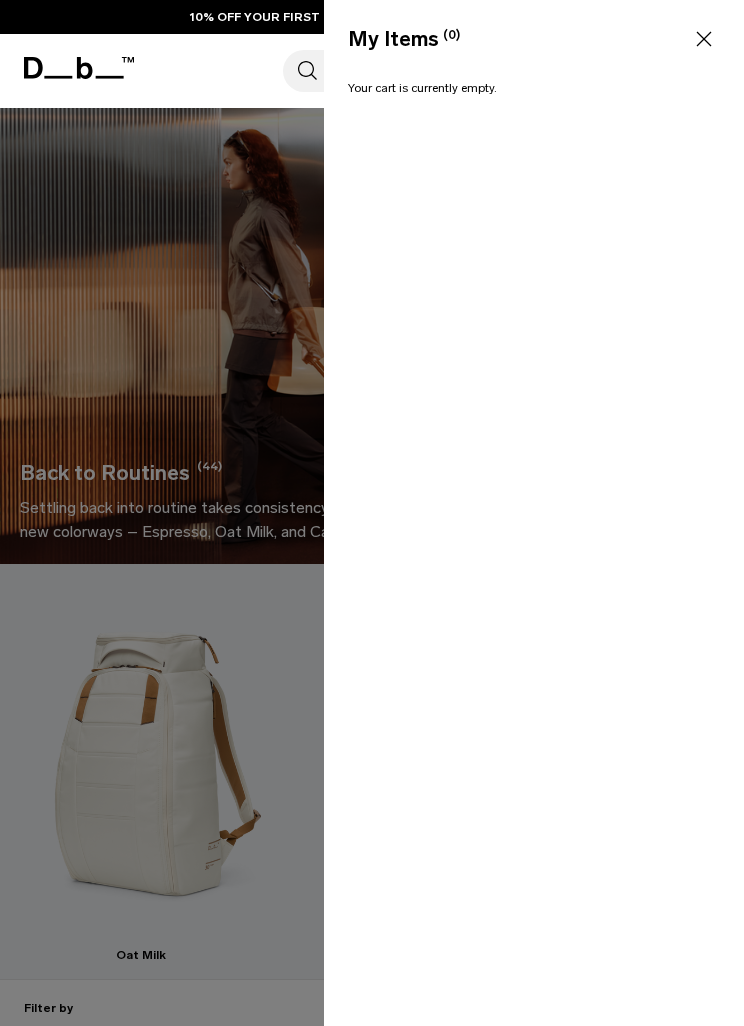 click at bounding box center (372, 513) 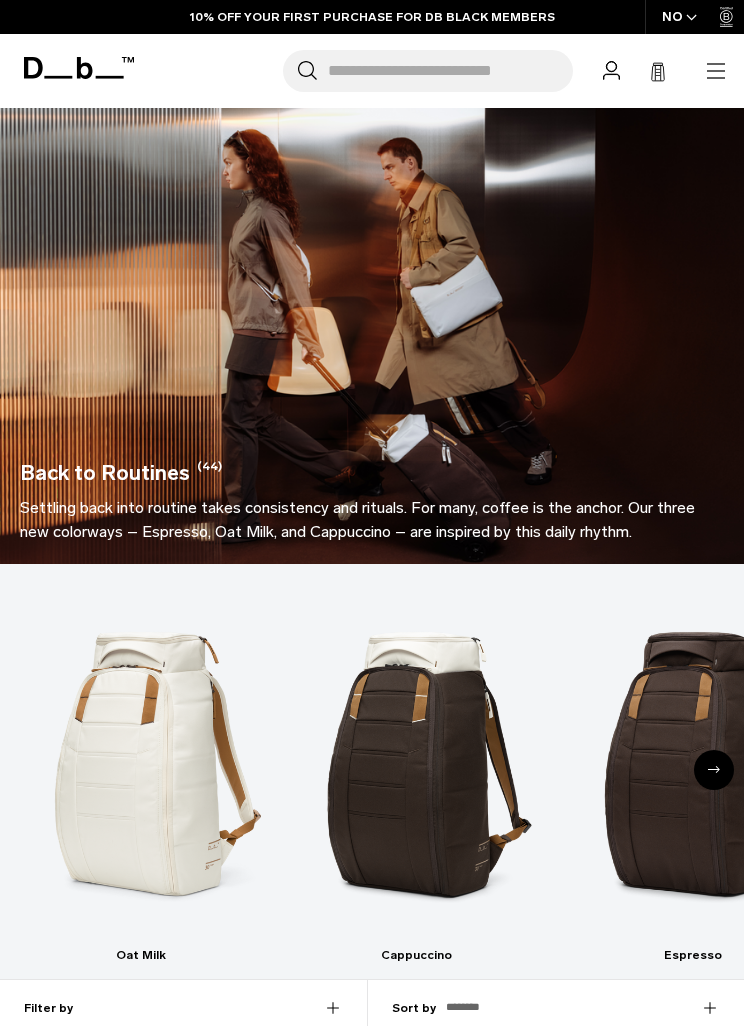 click 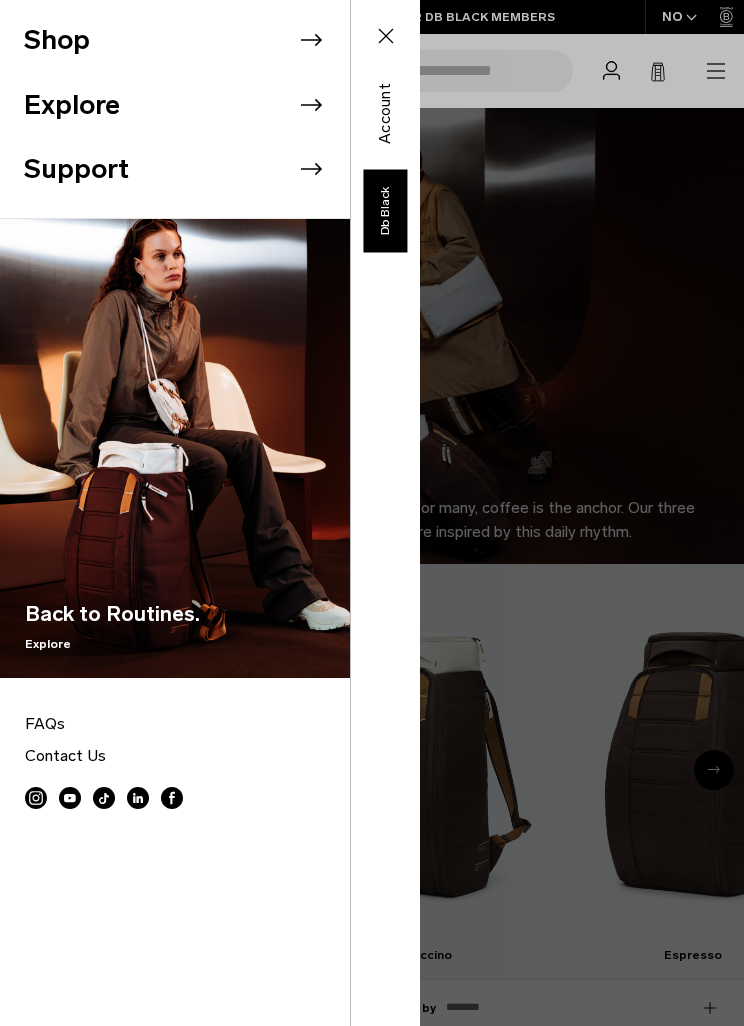 click on "Shop
Explore
Support
Back to Routines." at bounding box center (210, 513) 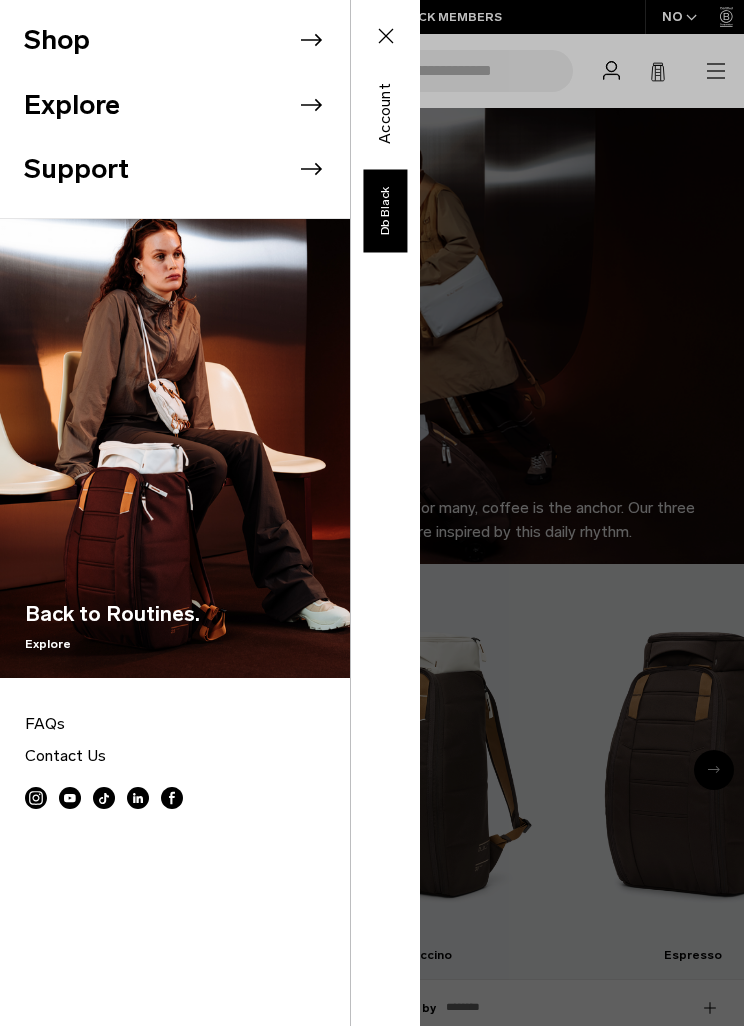 click on "Shop
Explore
Support
Back to Routines." at bounding box center (210, 513) 